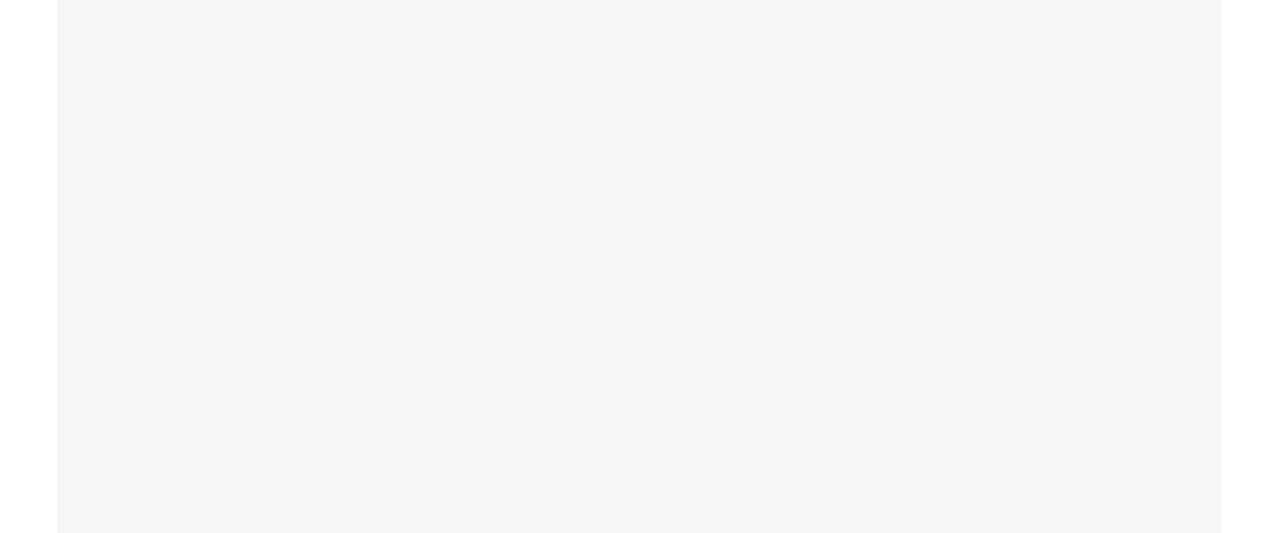 scroll, scrollTop: 0, scrollLeft: 0, axis: both 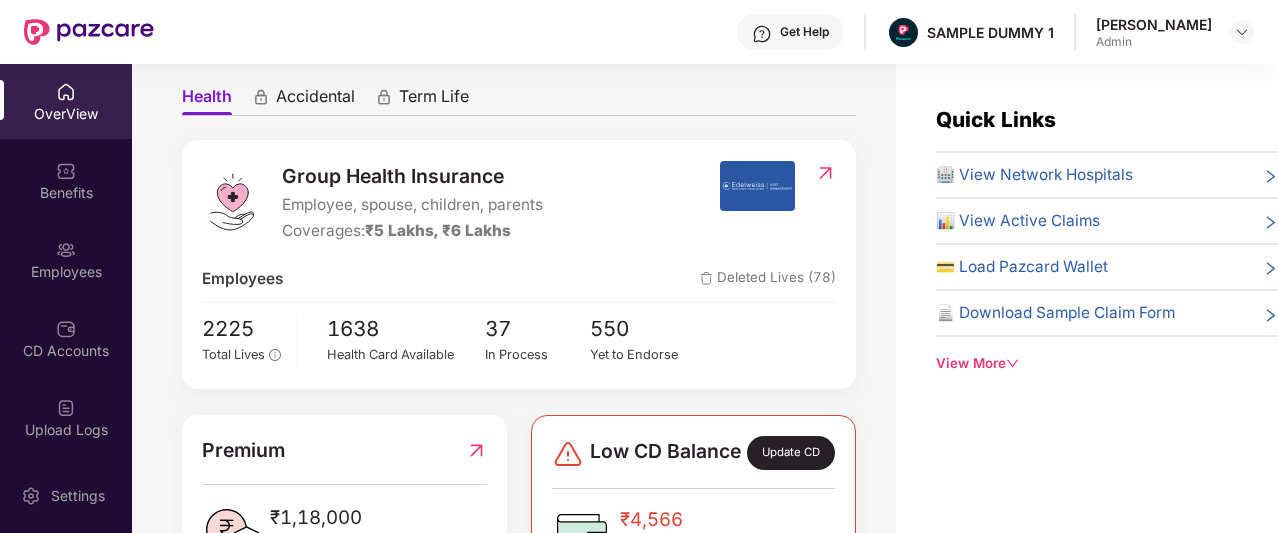 click on "Group Health Insurance" at bounding box center [412, 176] 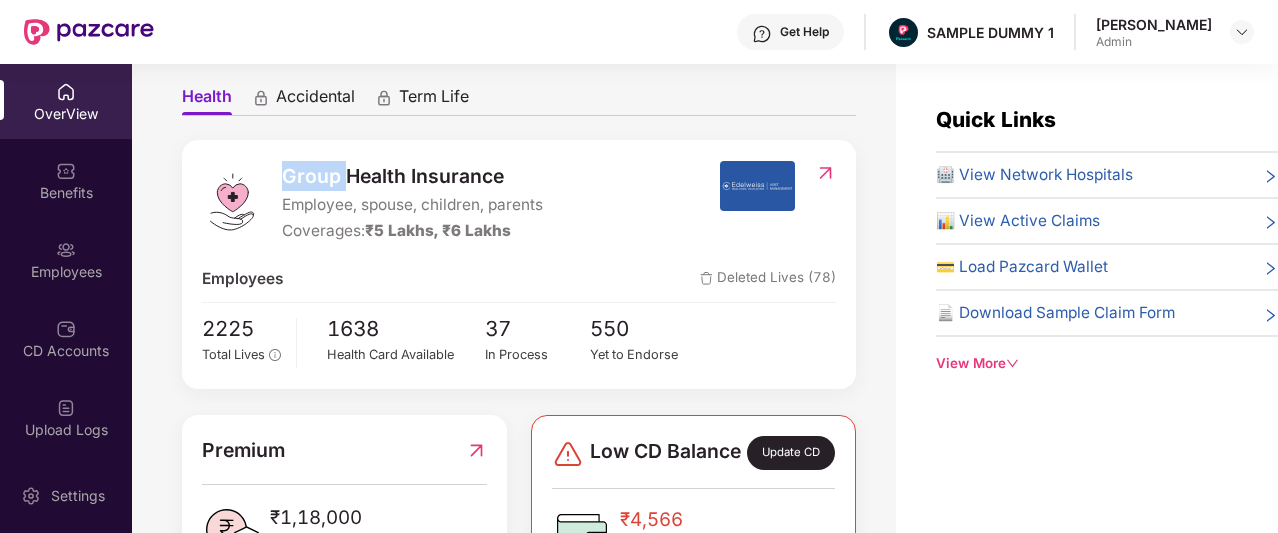 click on "Group Health Insurance" at bounding box center (412, 176) 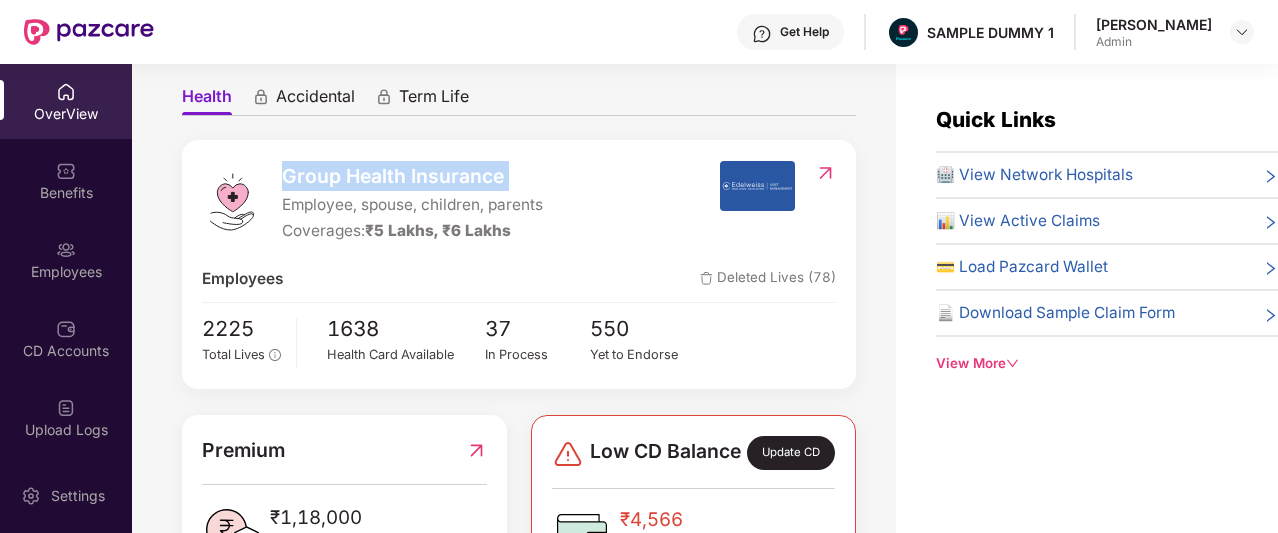 click on "Group Health Insurance" at bounding box center [412, 176] 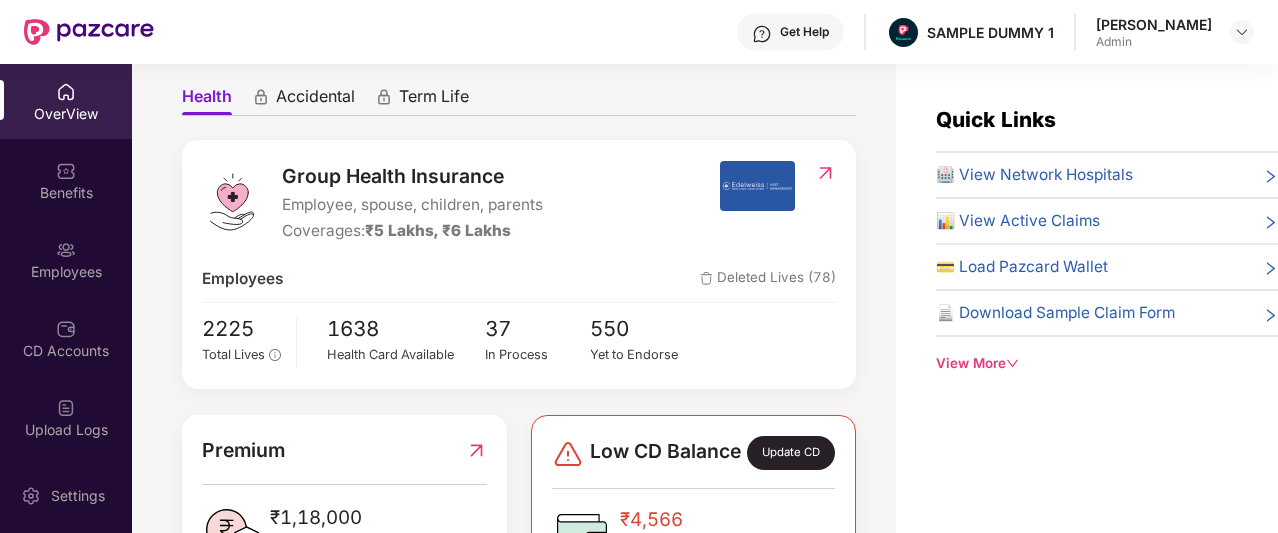 click on "Accidental" at bounding box center (315, 100) 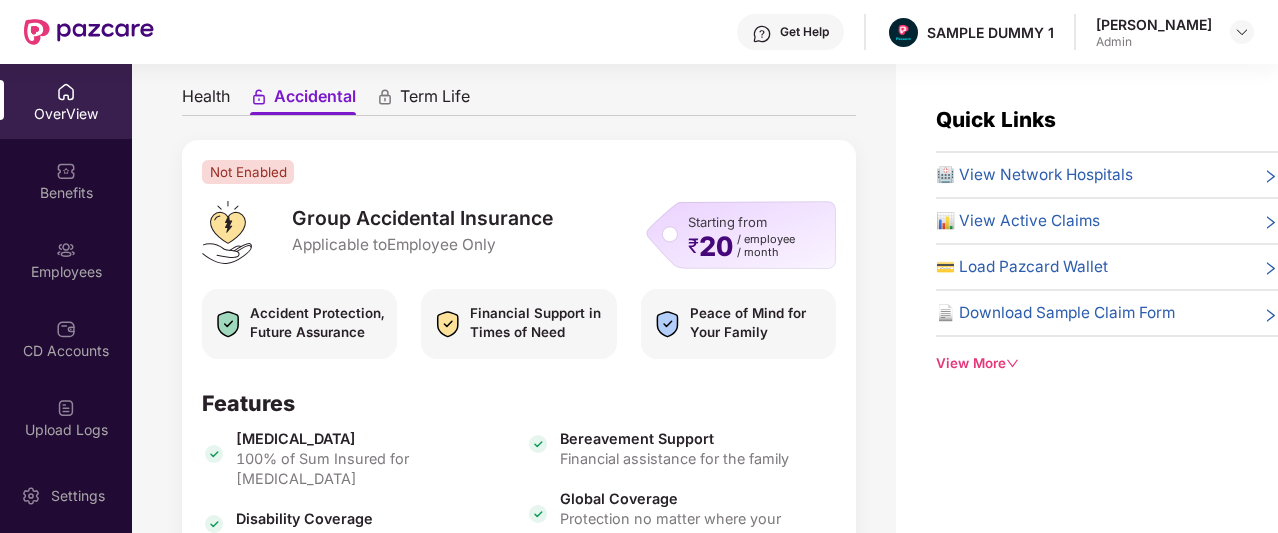 click on "Term Life" at bounding box center (435, 100) 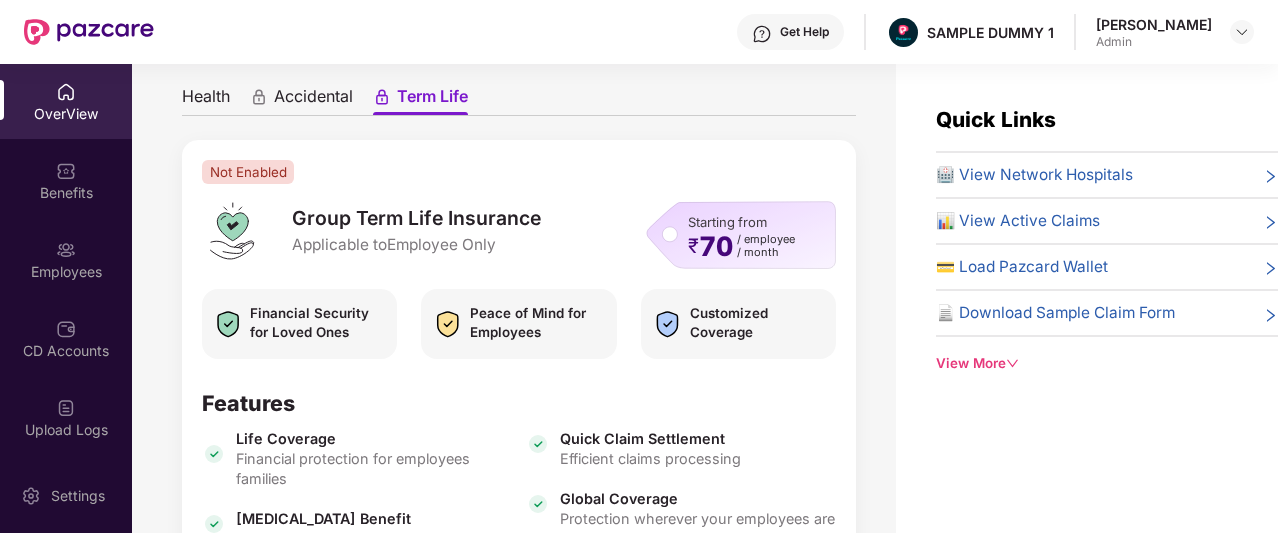 click on "Health" at bounding box center (206, 100) 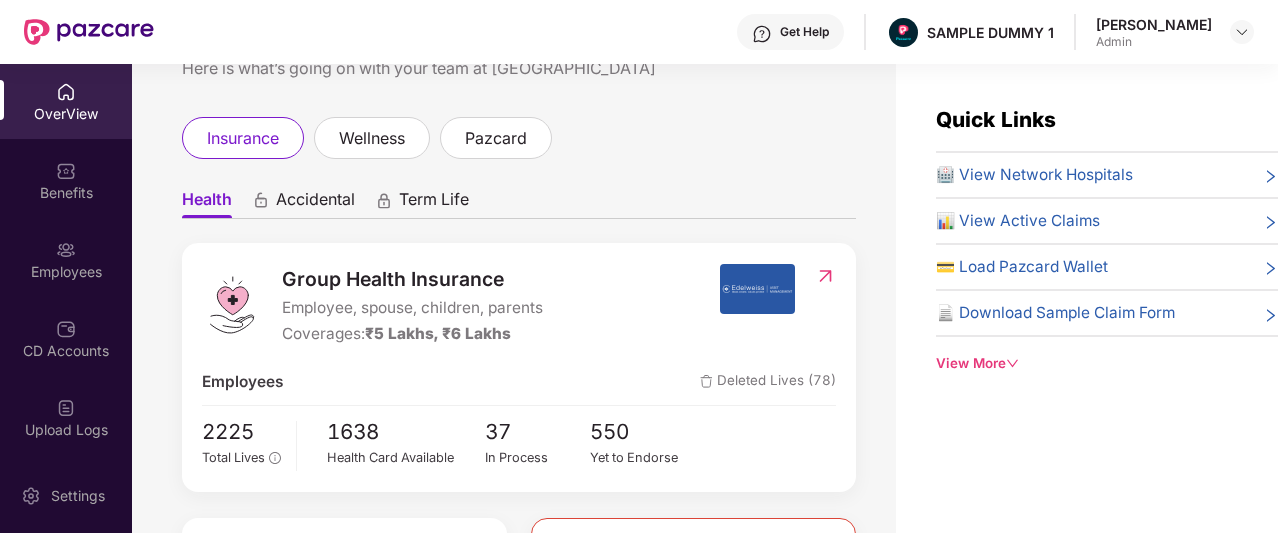 scroll, scrollTop: 0, scrollLeft: 0, axis: both 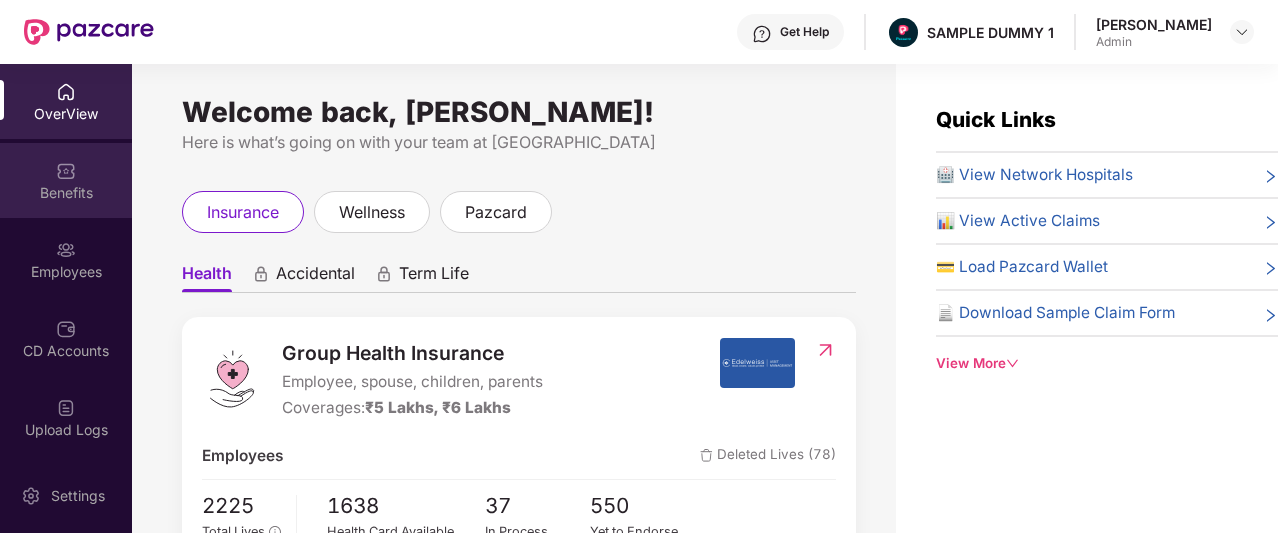 click on "Benefits" at bounding box center (66, 180) 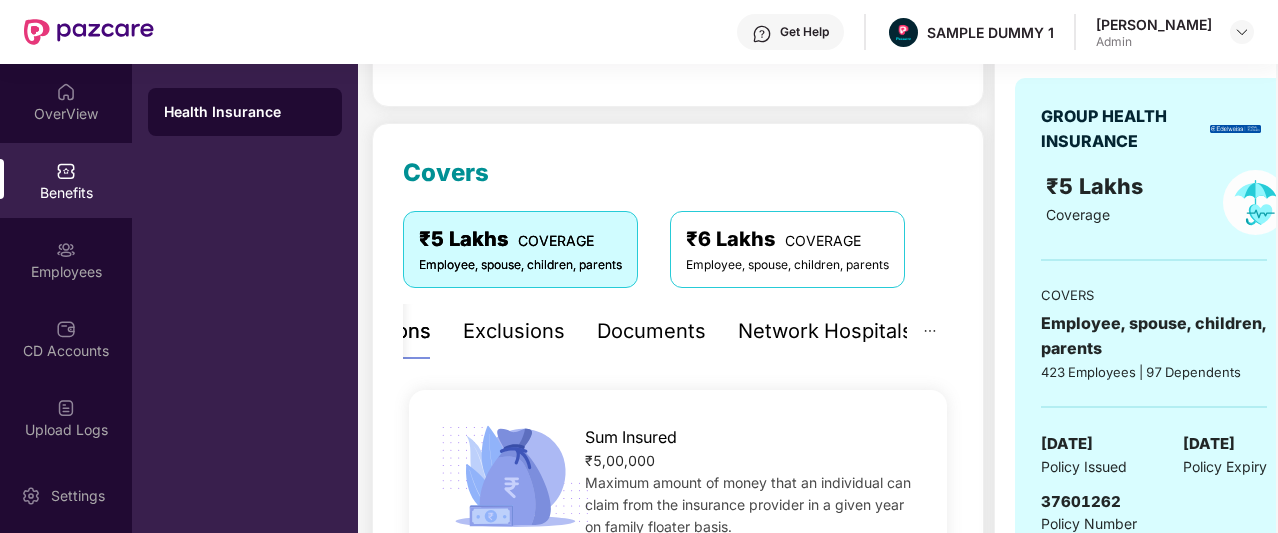 scroll, scrollTop: 180, scrollLeft: 0, axis: vertical 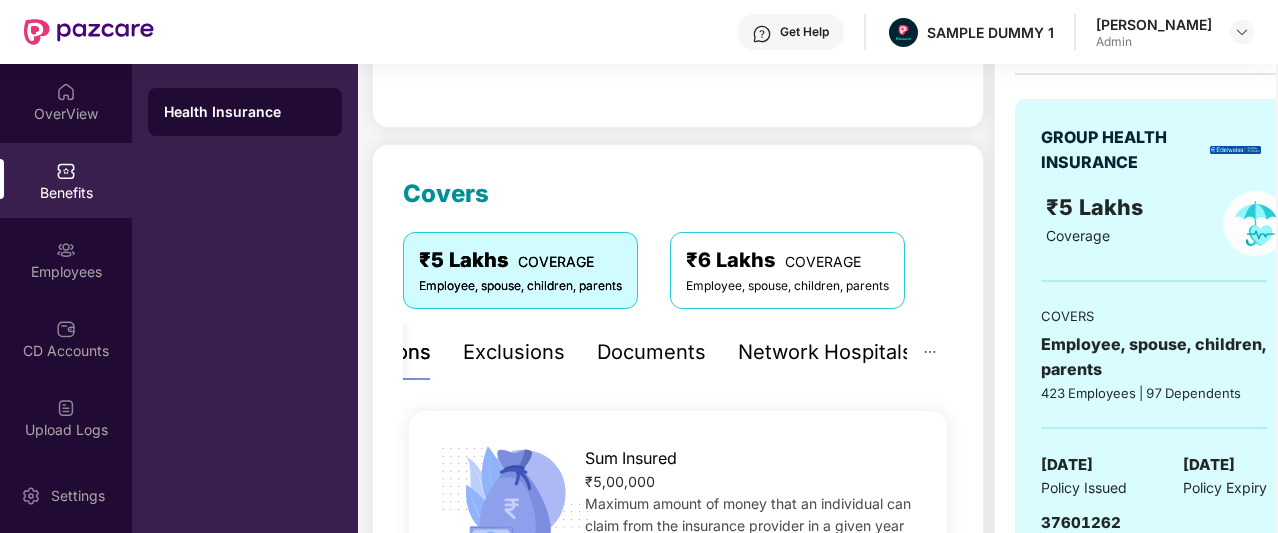 click on "Exclusions" at bounding box center (514, 352) 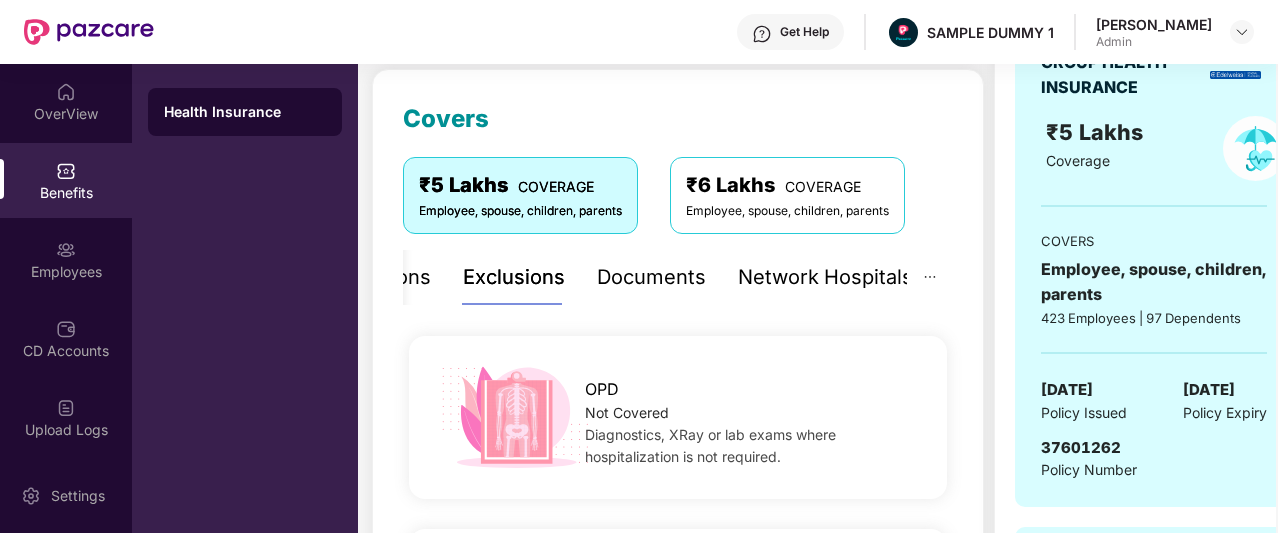 scroll, scrollTop: 253, scrollLeft: 0, axis: vertical 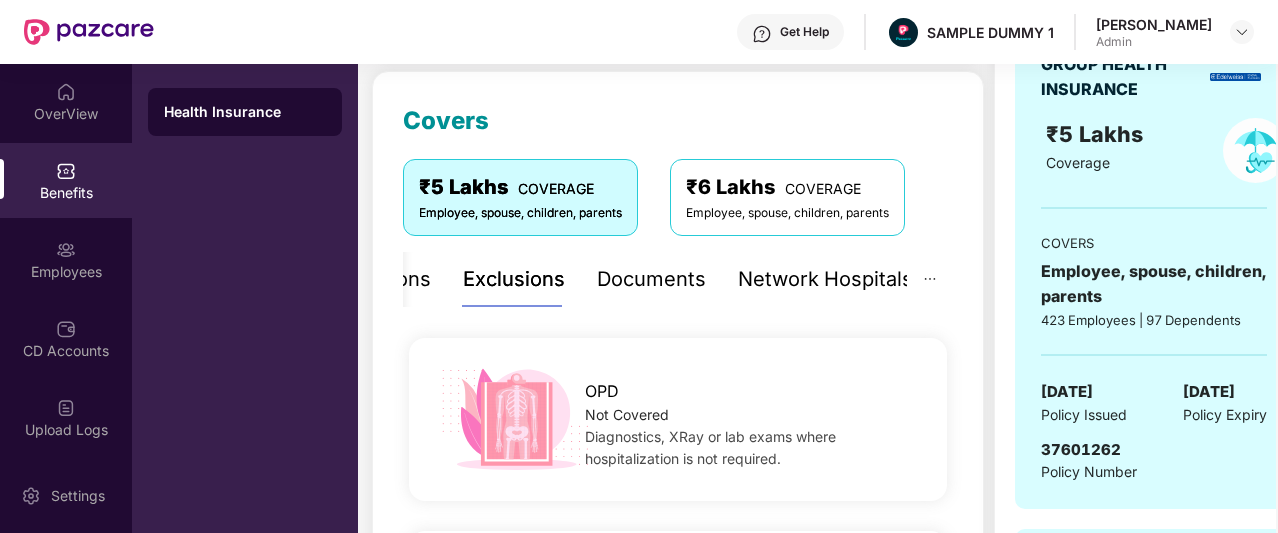 click on "Documents" at bounding box center [651, 279] 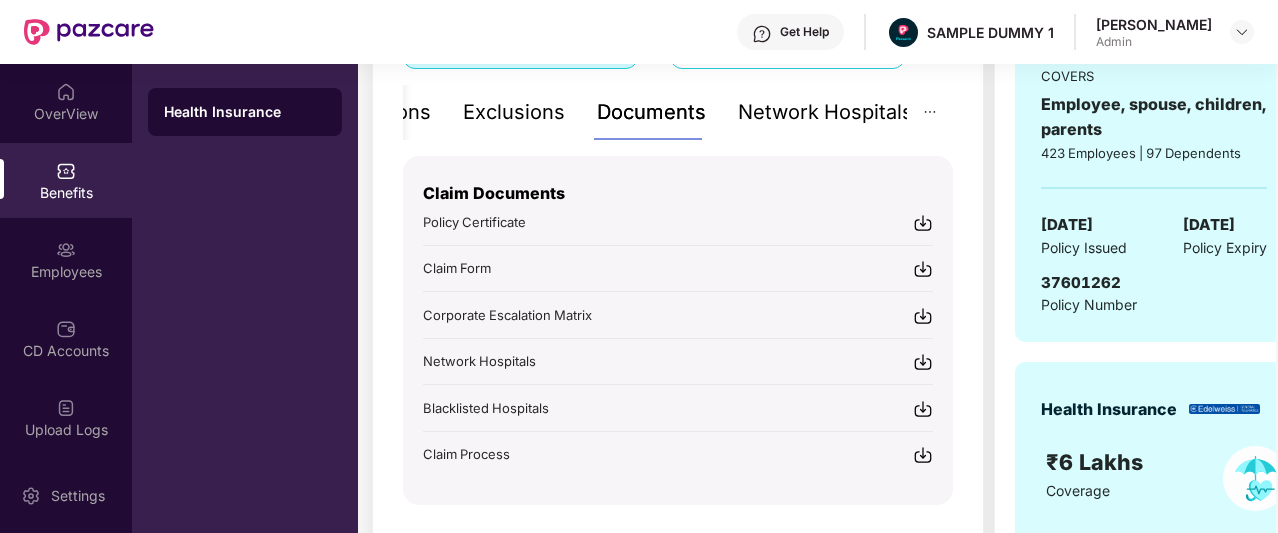 scroll, scrollTop: 429, scrollLeft: 0, axis: vertical 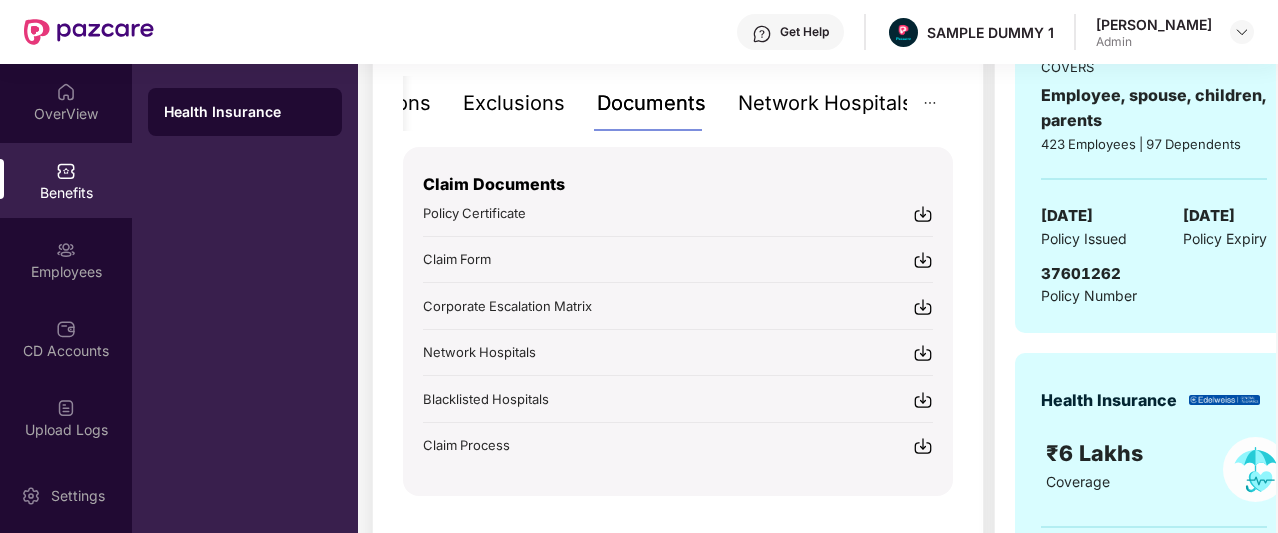 click on "Network Hospitals" at bounding box center [825, 103] 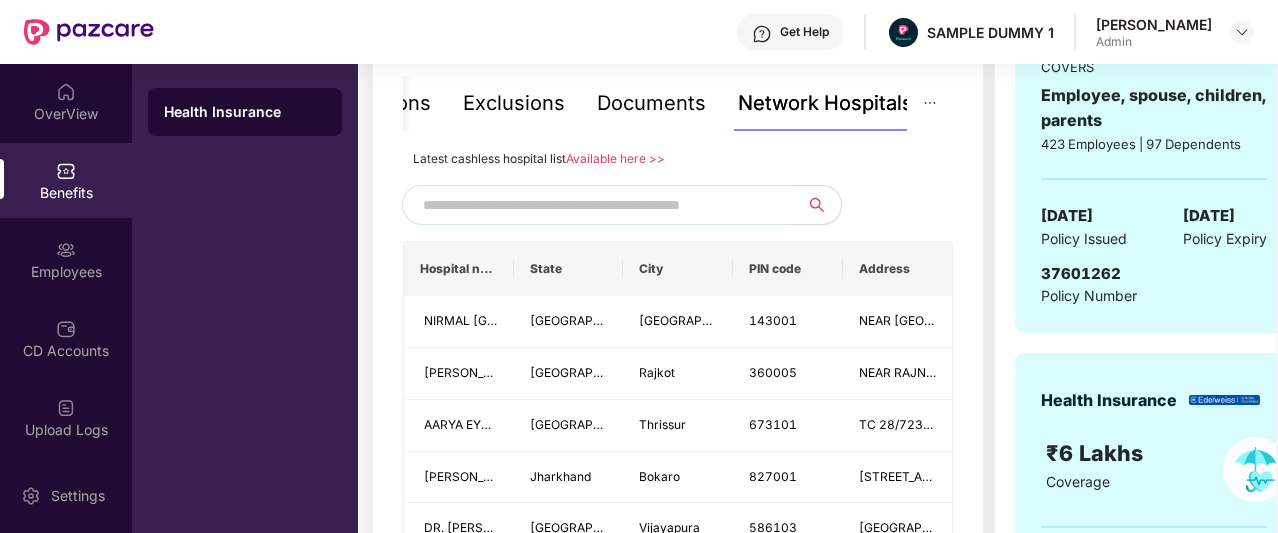 click at bounding box center (594, 205) 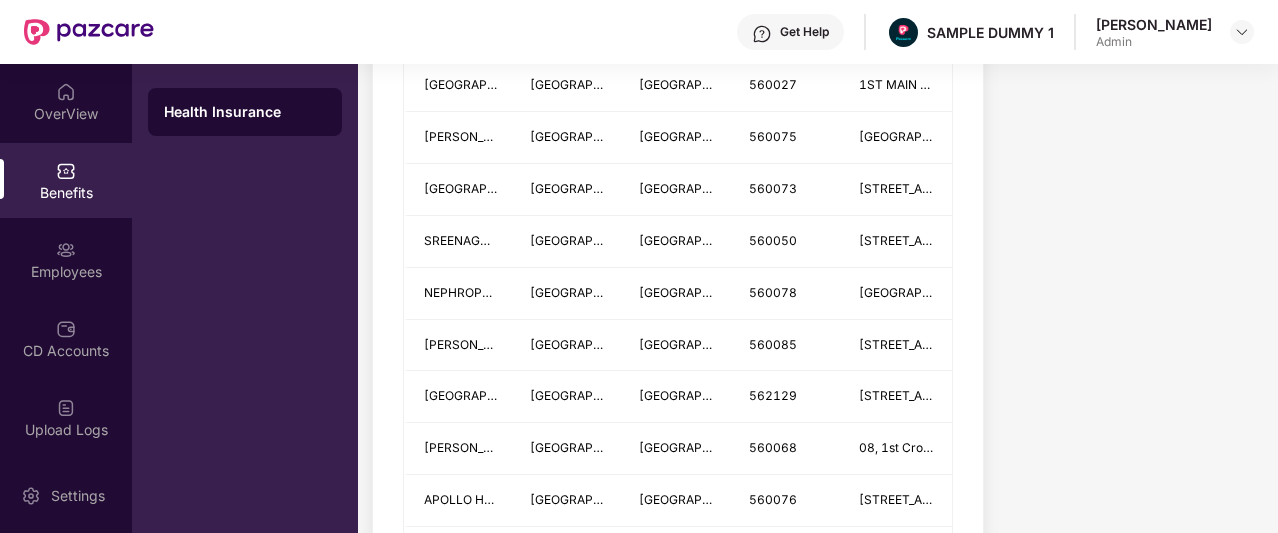 type on "*********" 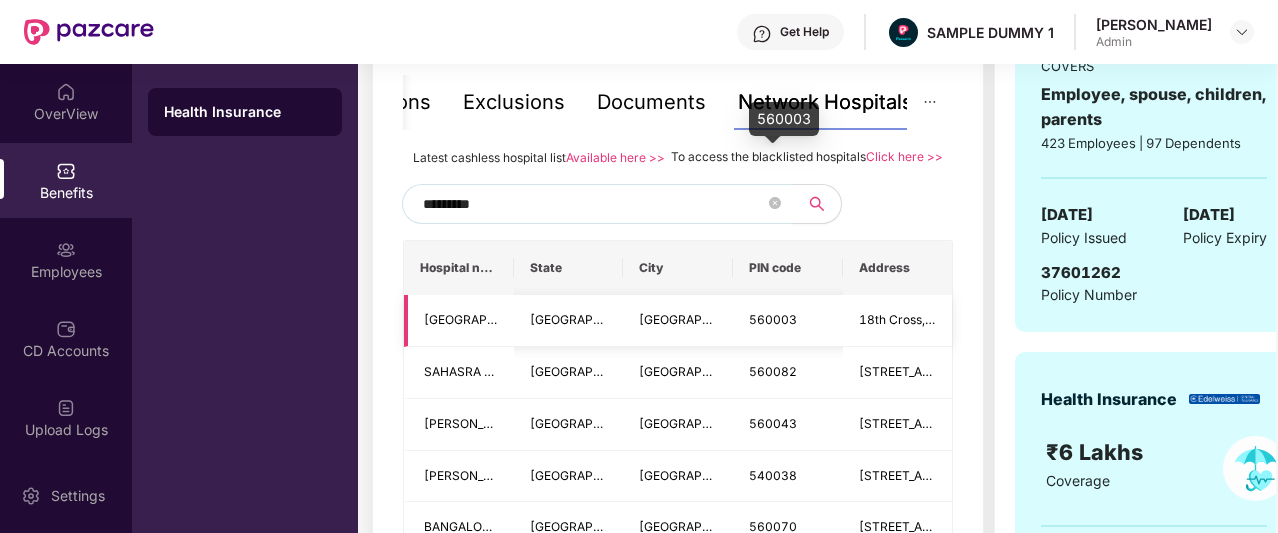 scroll, scrollTop: 429, scrollLeft: 0, axis: vertical 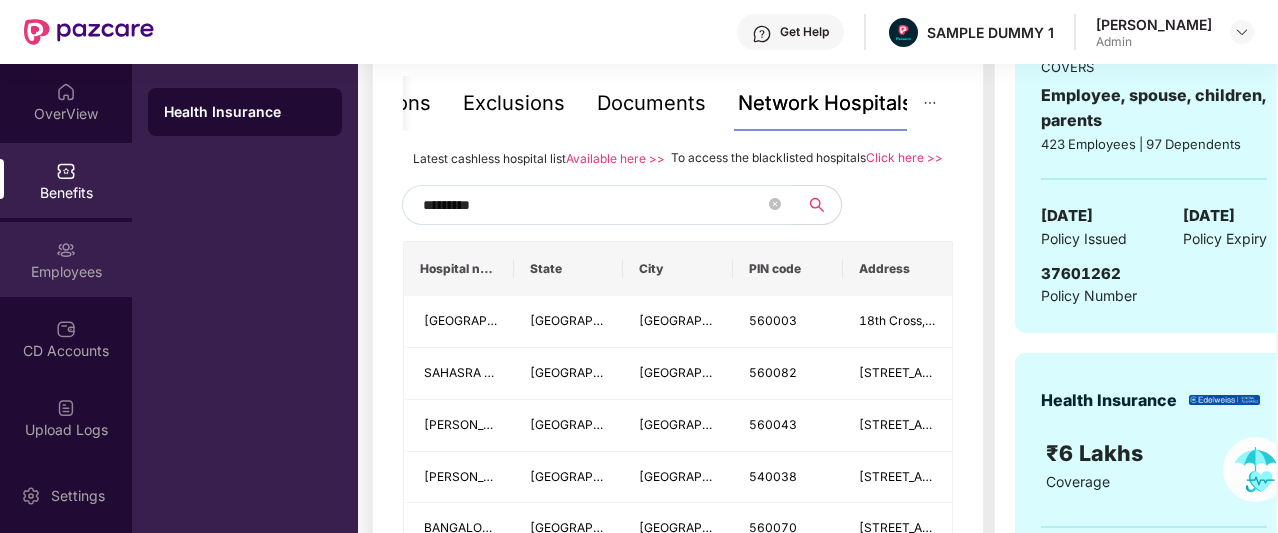 click on "Employees" at bounding box center [66, 259] 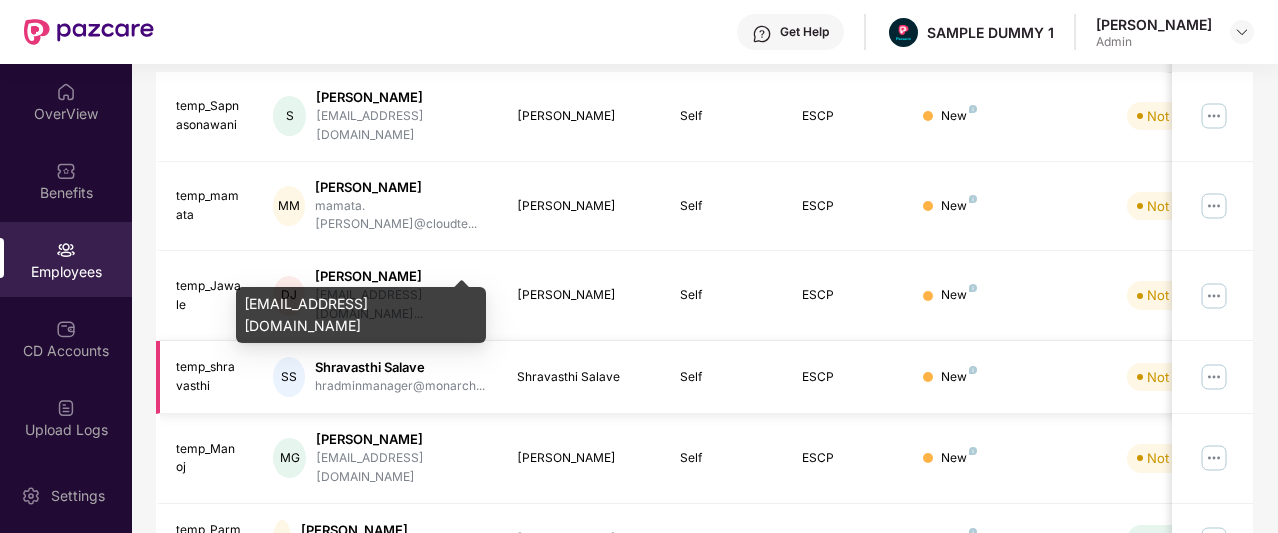 scroll, scrollTop: 0, scrollLeft: 0, axis: both 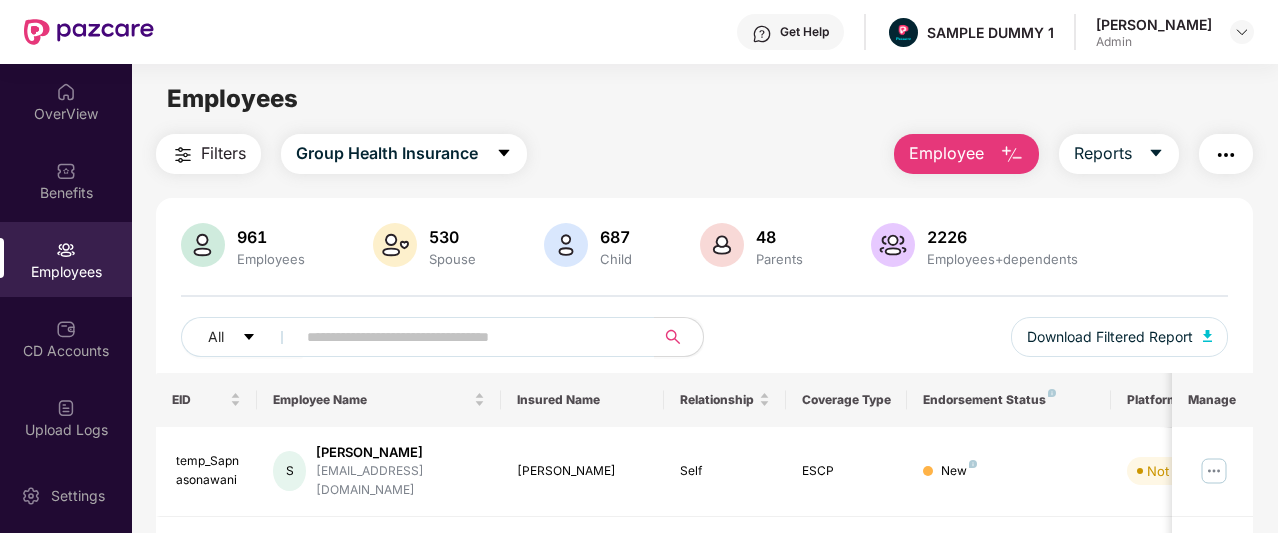 click on "Employee" at bounding box center [946, 153] 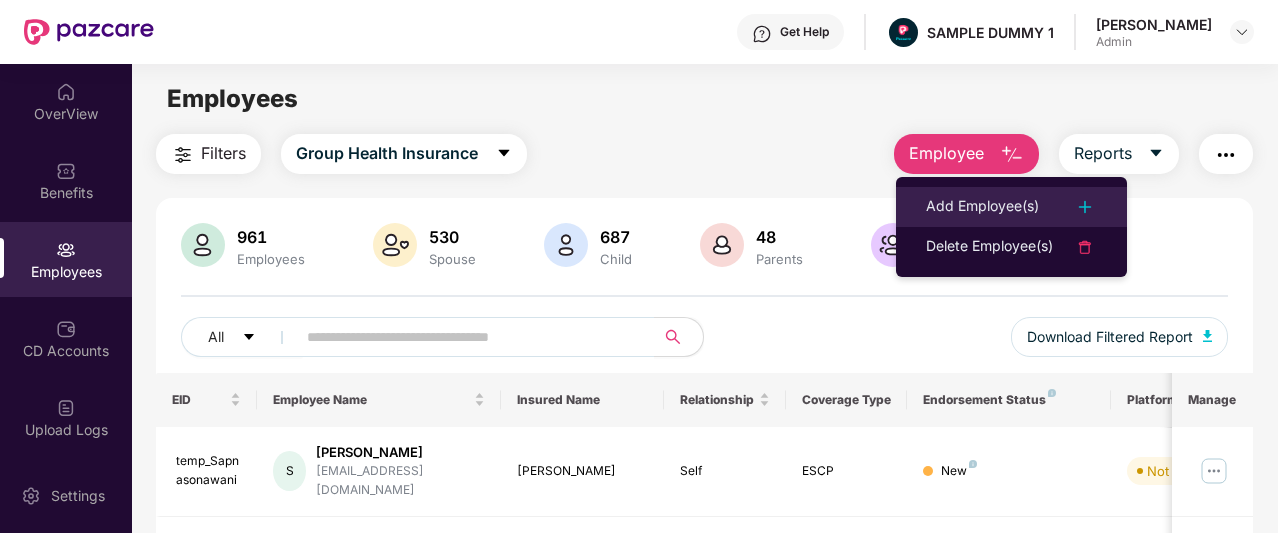 click on "Add Employee(s)" at bounding box center [982, 207] 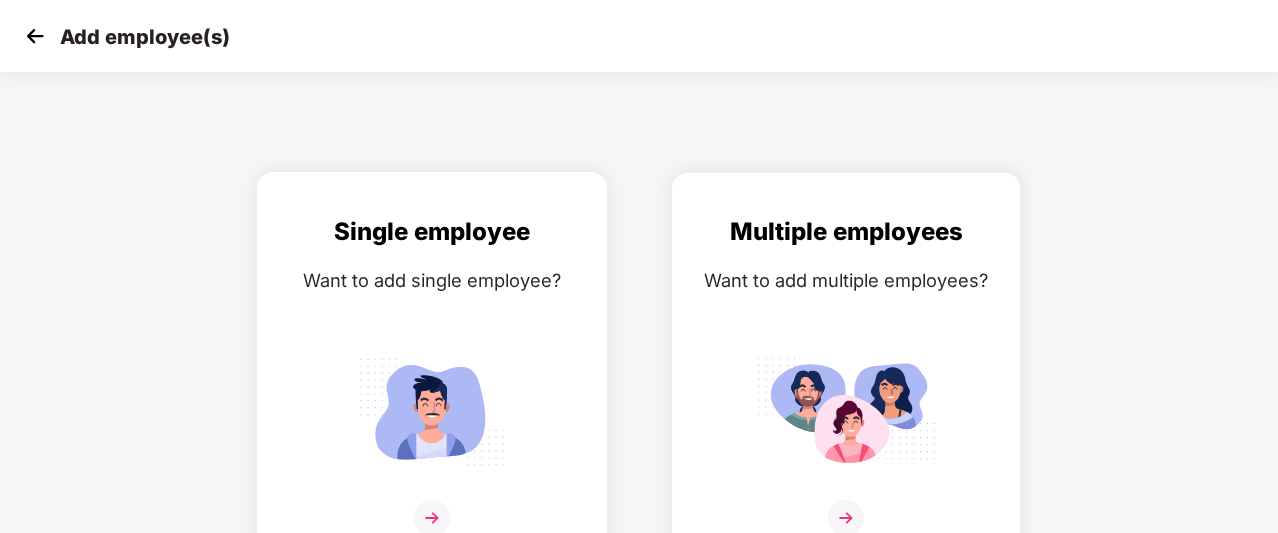 scroll, scrollTop: 32, scrollLeft: 0, axis: vertical 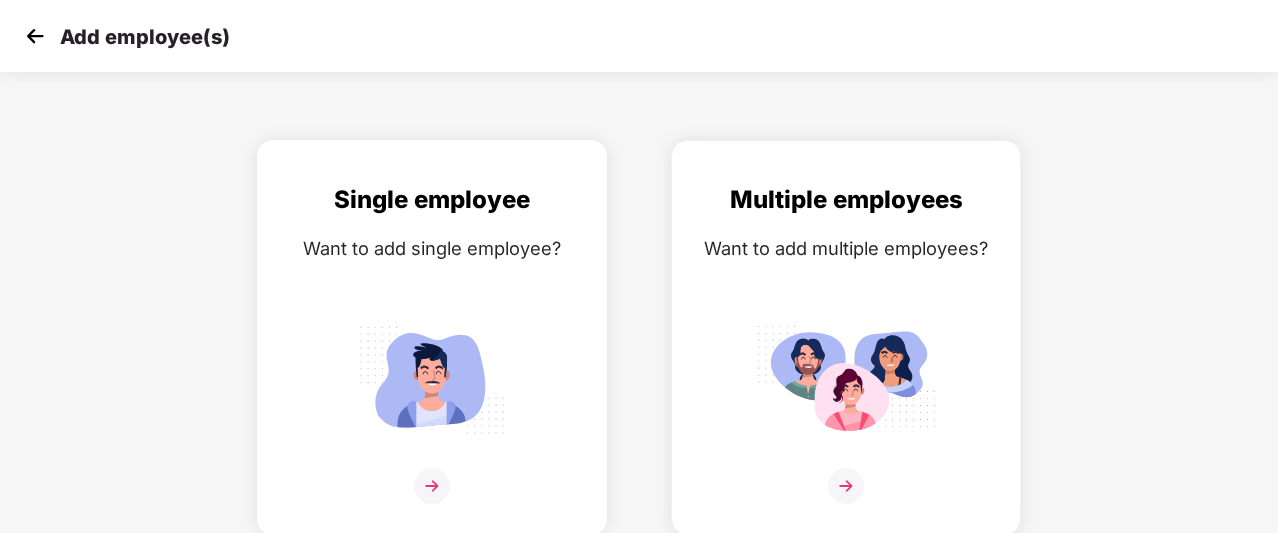 click at bounding box center [432, 498] 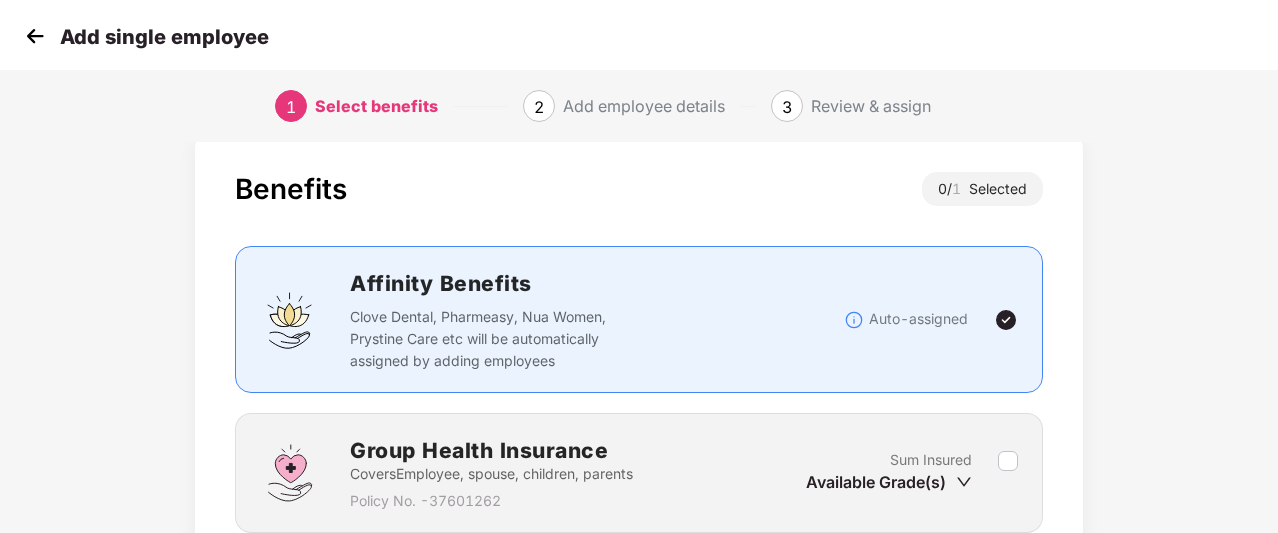 scroll, scrollTop: 204, scrollLeft: 0, axis: vertical 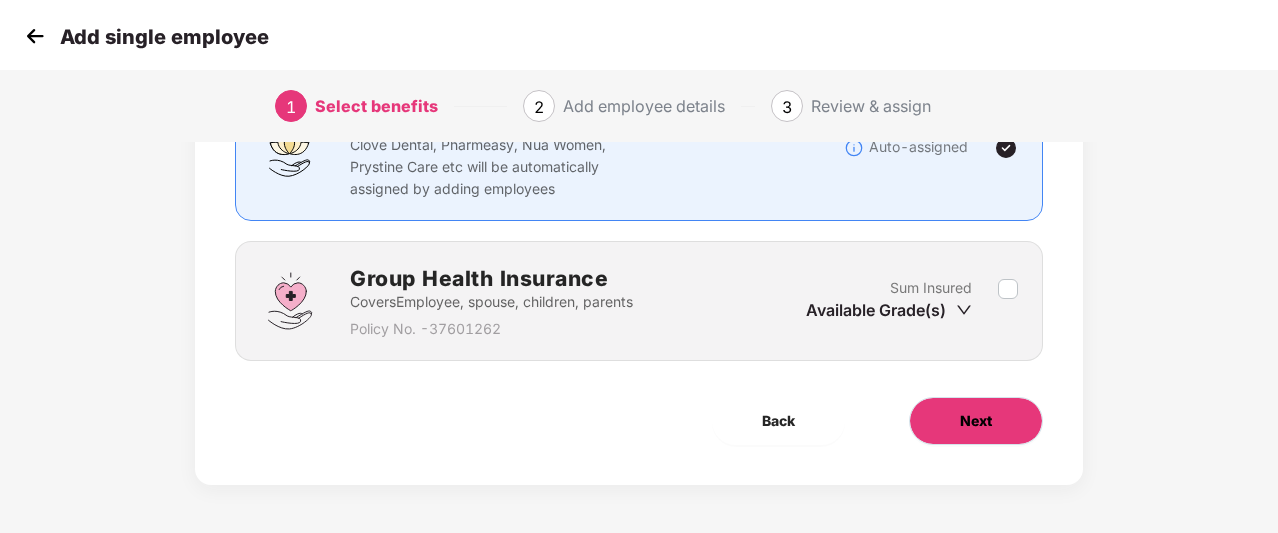 click on "Next" at bounding box center [976, 421] 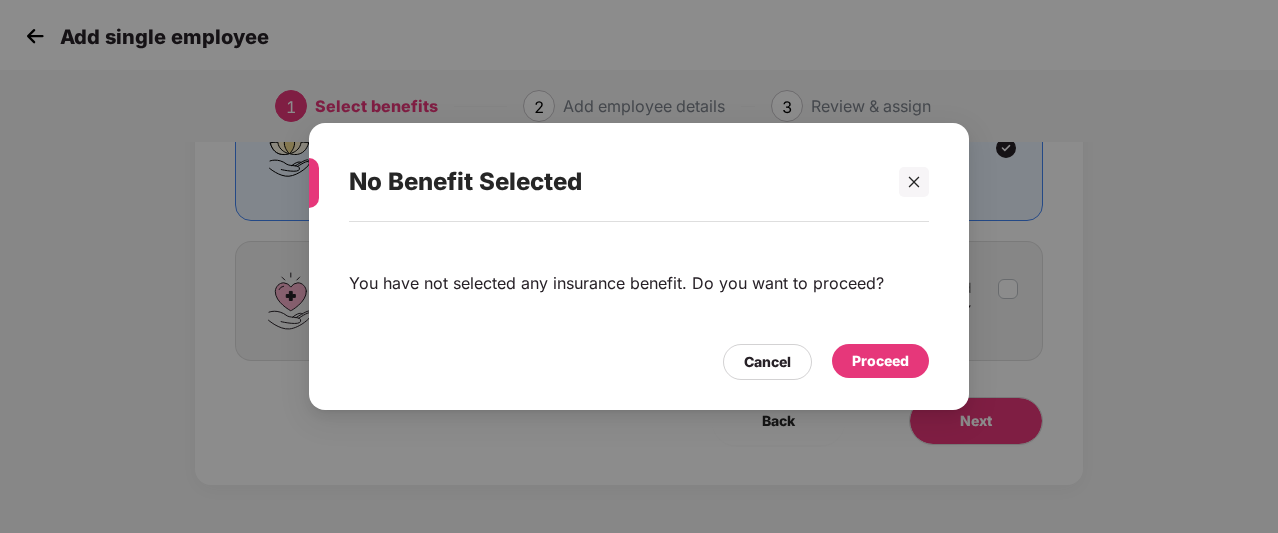 click on "Proceed" at bounding box center (880, 361) 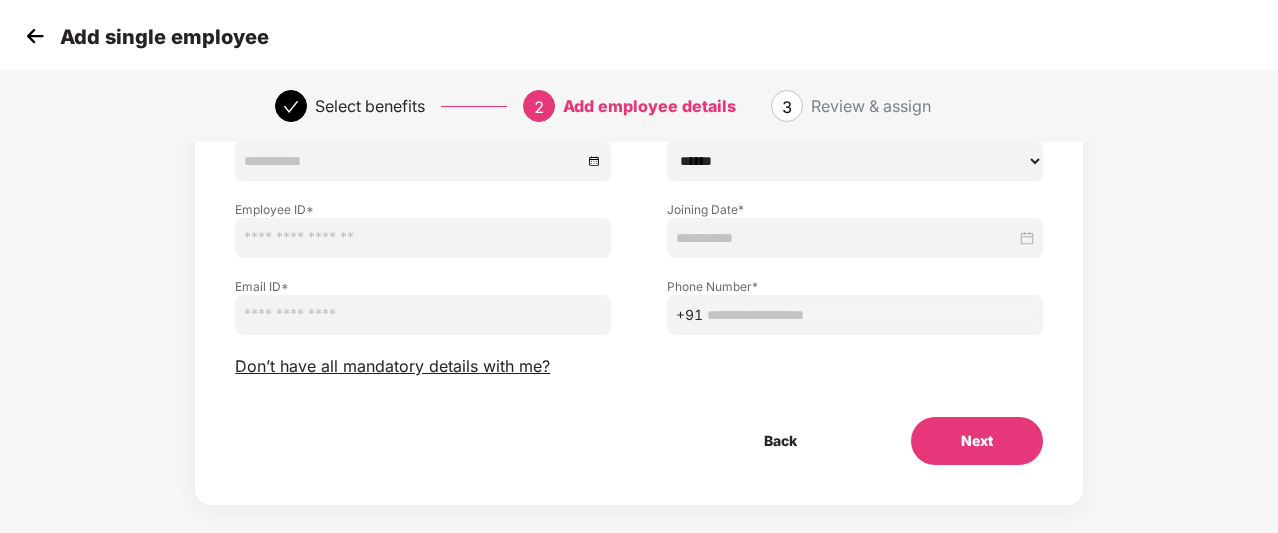 scroll, scrollTop: 132, scrollLeft: 2, axis: both 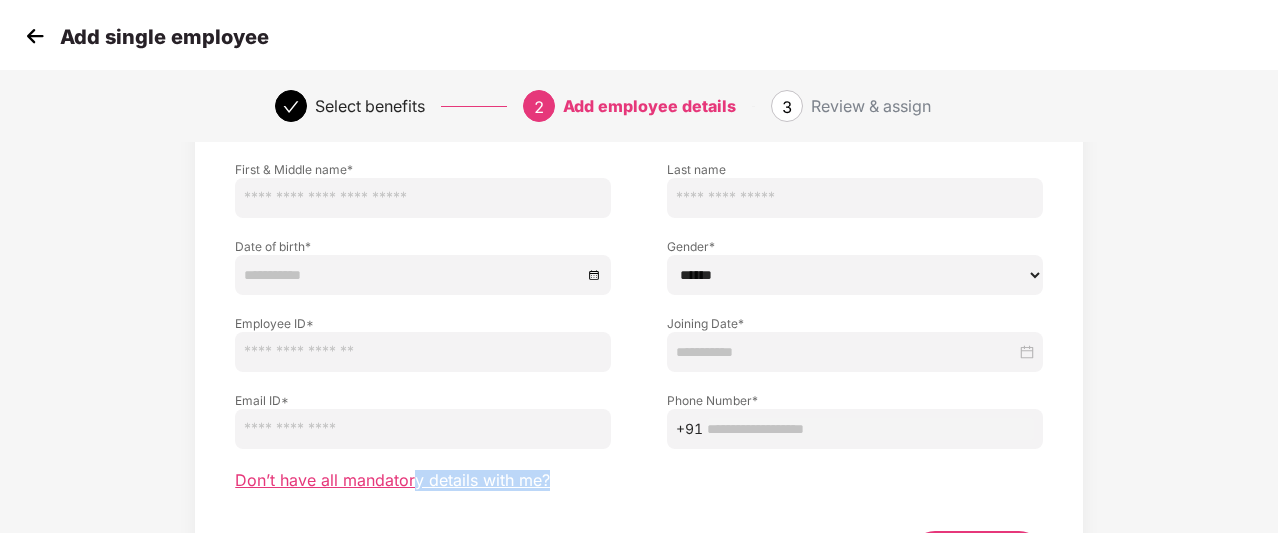 drag, startPoint x: 402, startPoint y: 493, endPoint x: 416, endPoint y: 478, distance: 20.518284 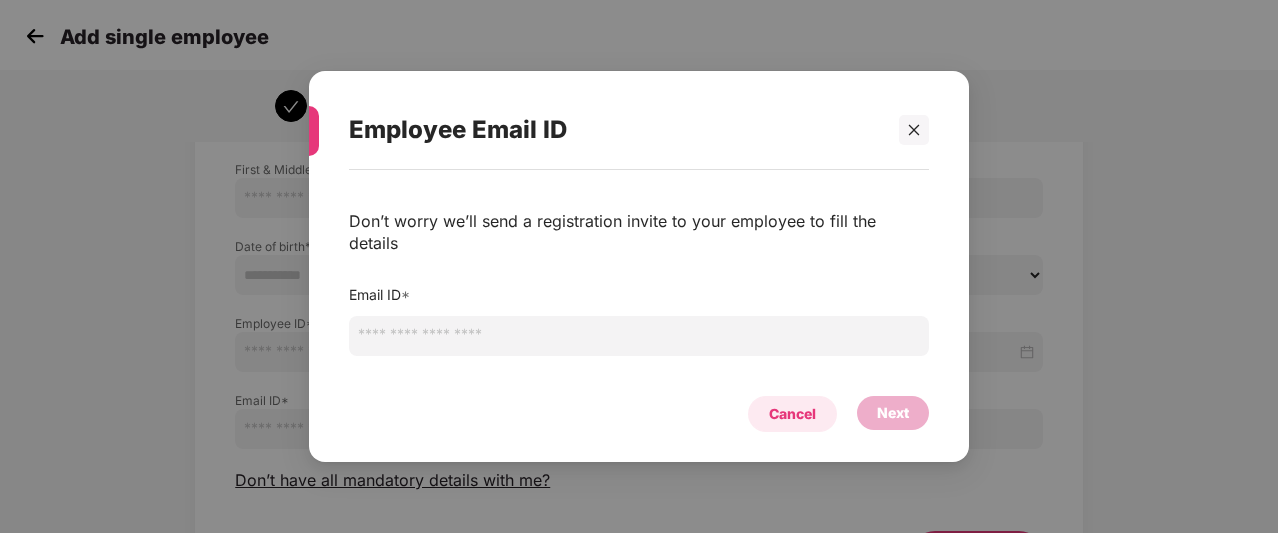 click on "Cancel" at bounding box center [792, 414] 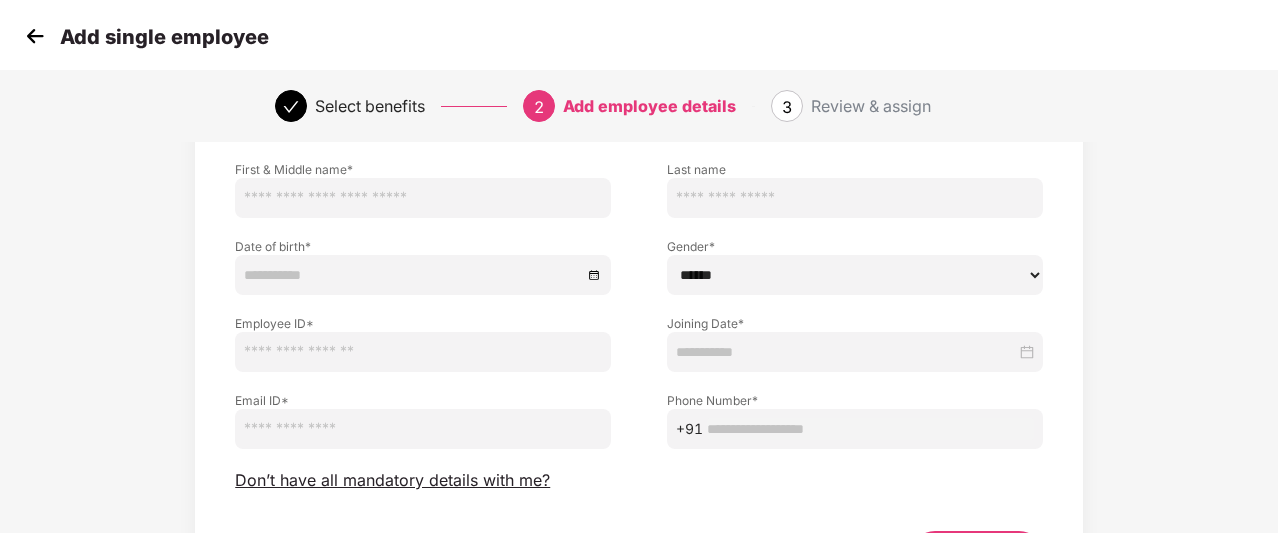 scroll, scrollTop: 268, scrollLeft: 2, axis: both 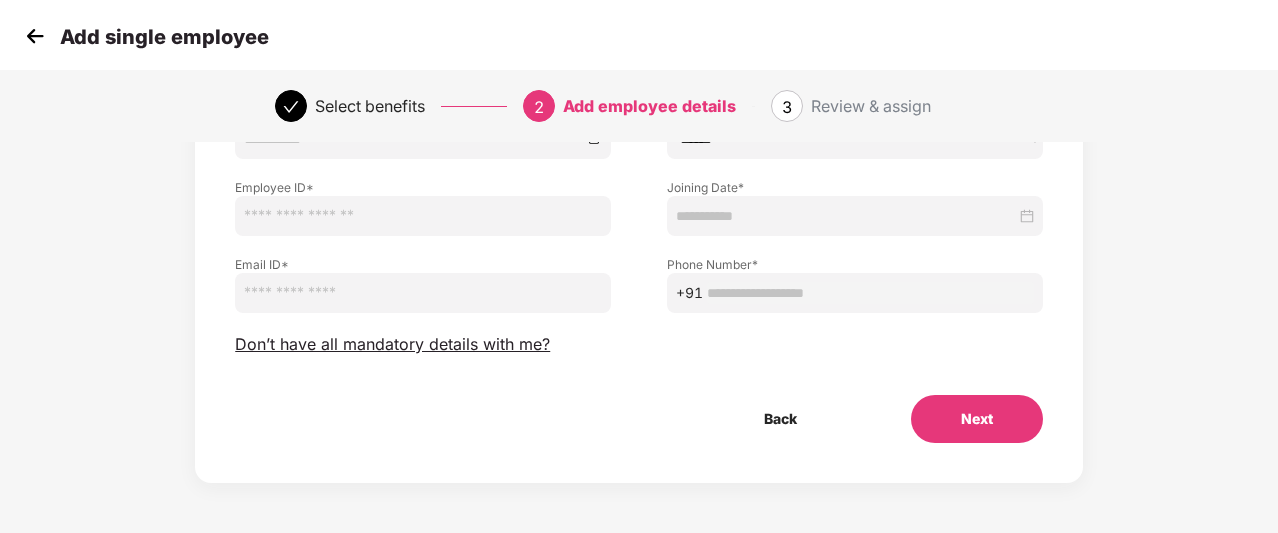 click at bounding box center [35, 36] 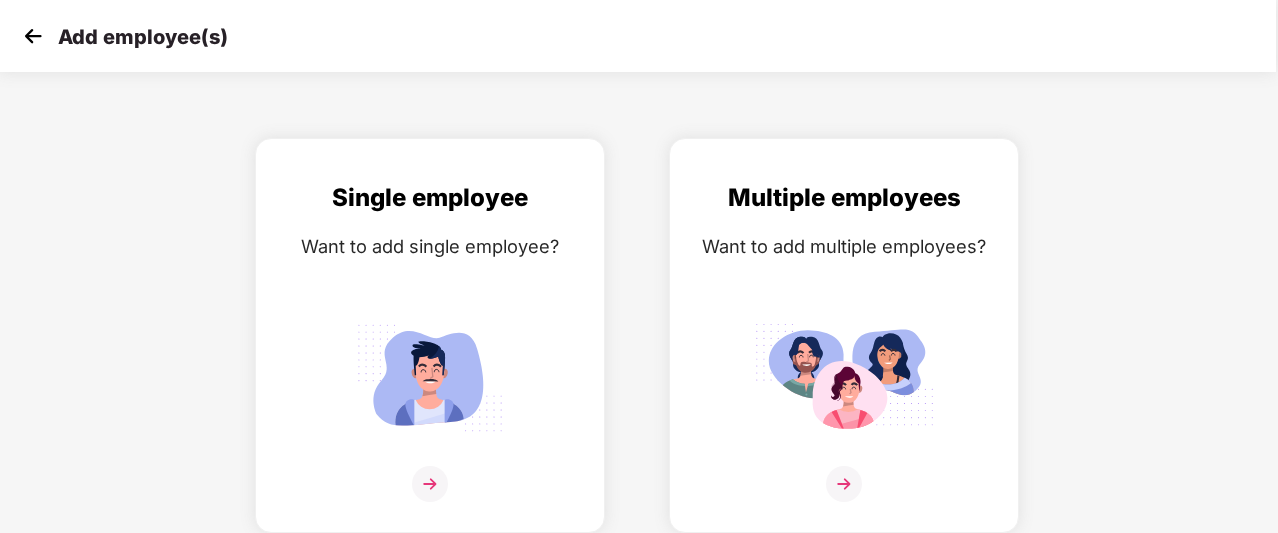 scroll, scrollTop: 0, scrollLeft: 0, axis: both 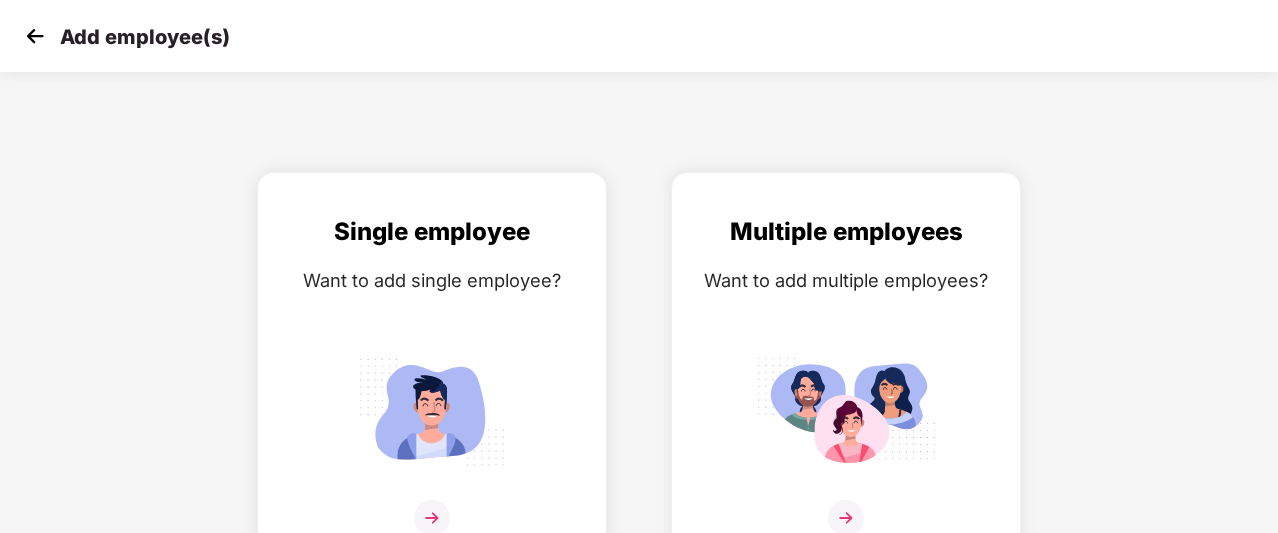 click at bounding box center [35, 36] 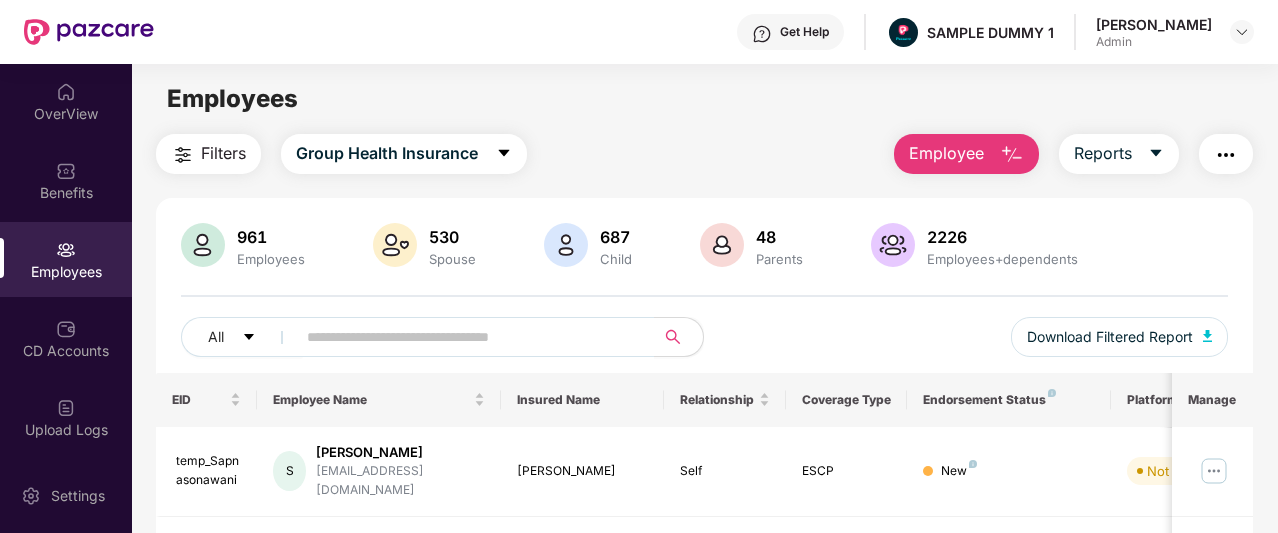 click on "Employee" at bounding box center [946, 153] 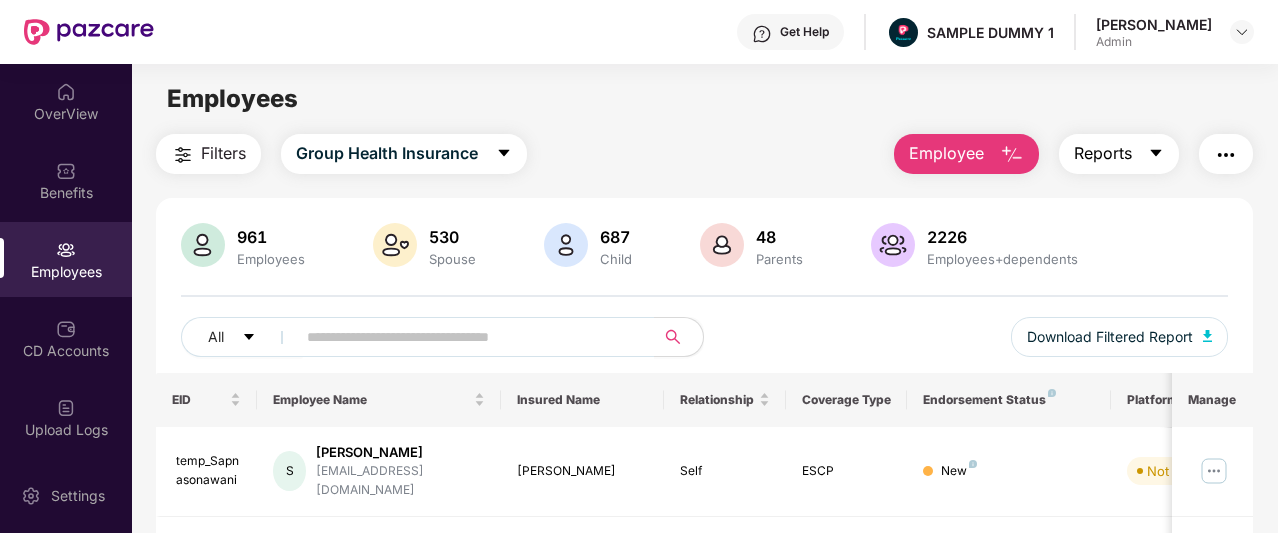 click on "Reports" at bounding box center (1119, 154) 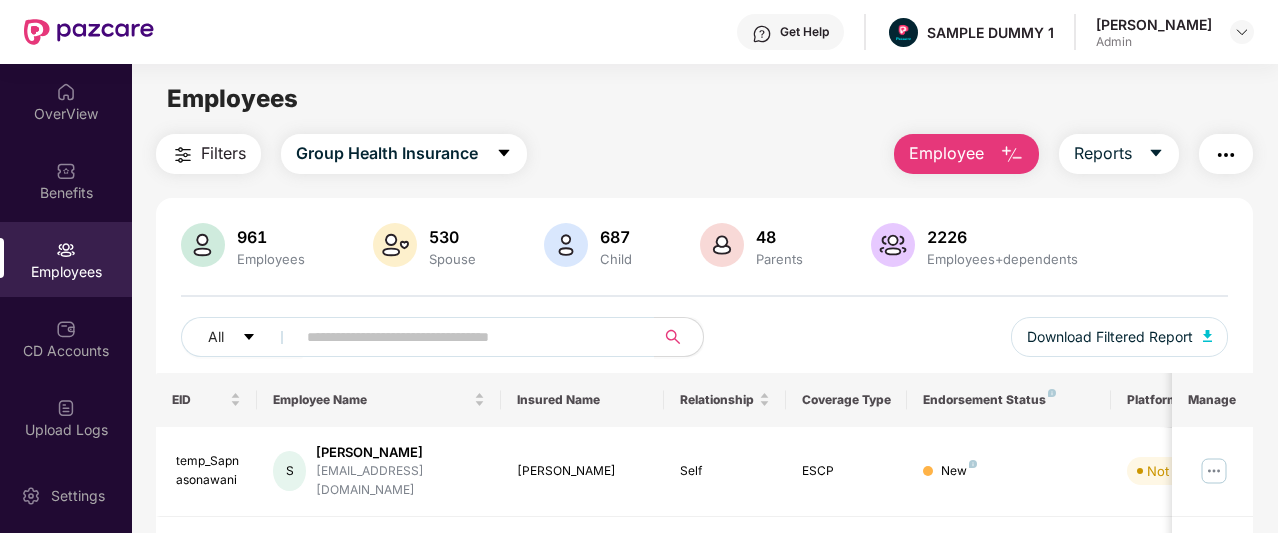 click on "Employees" at bounding box center [704, 99] 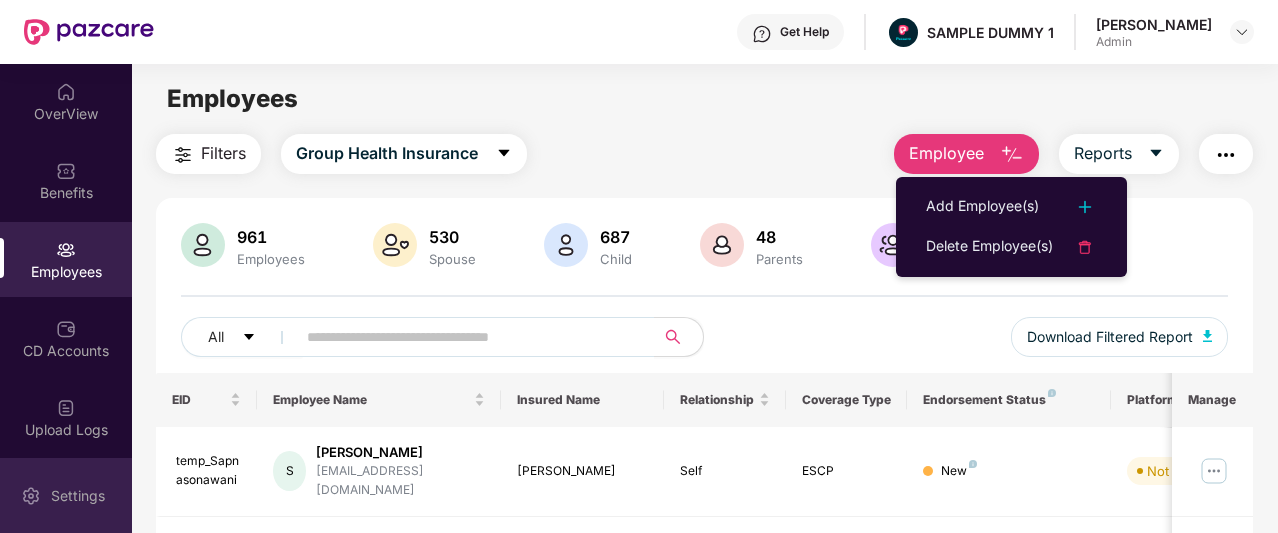 click on "Settings" at bounding box center (78, 496) 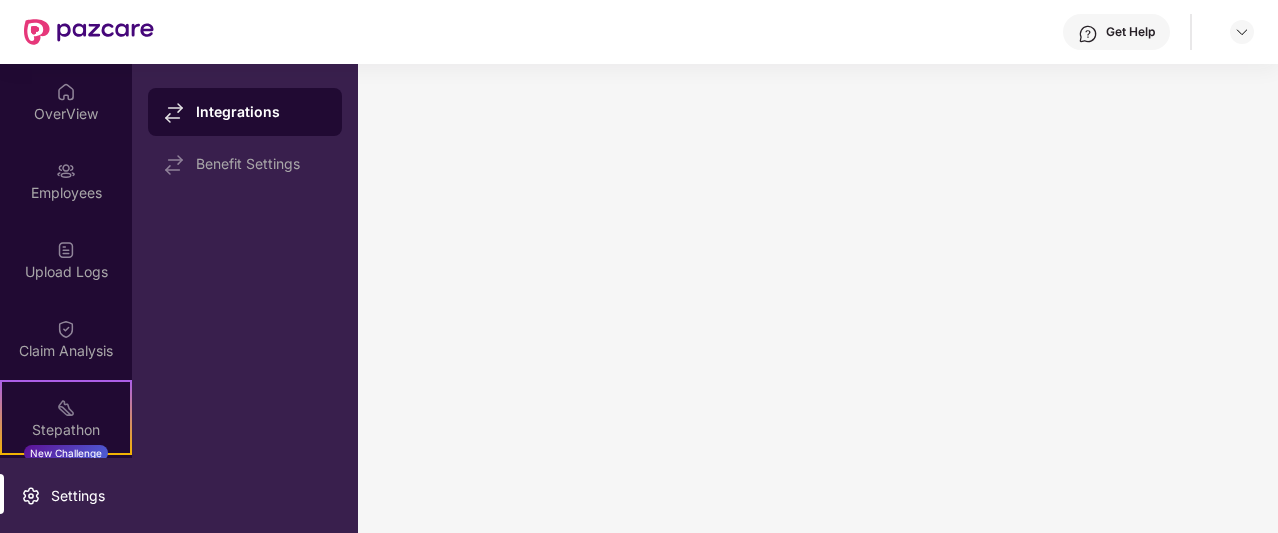 scroll, scrollTop: 0, scrollLeft: 0, axis: both 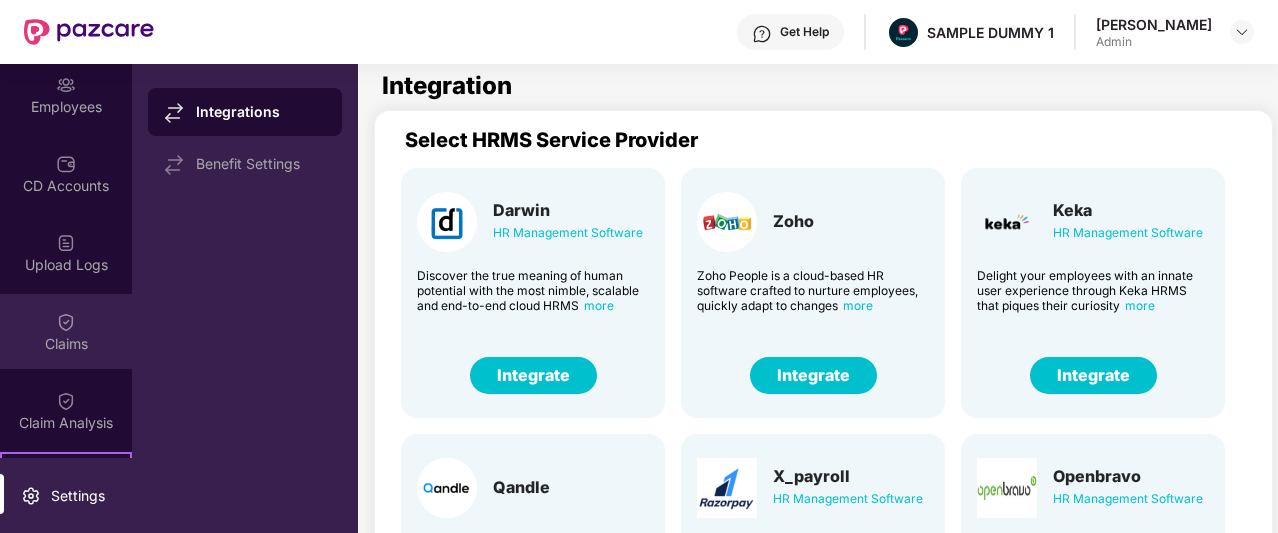 click on "Claims" at bounding box center [66, 331] 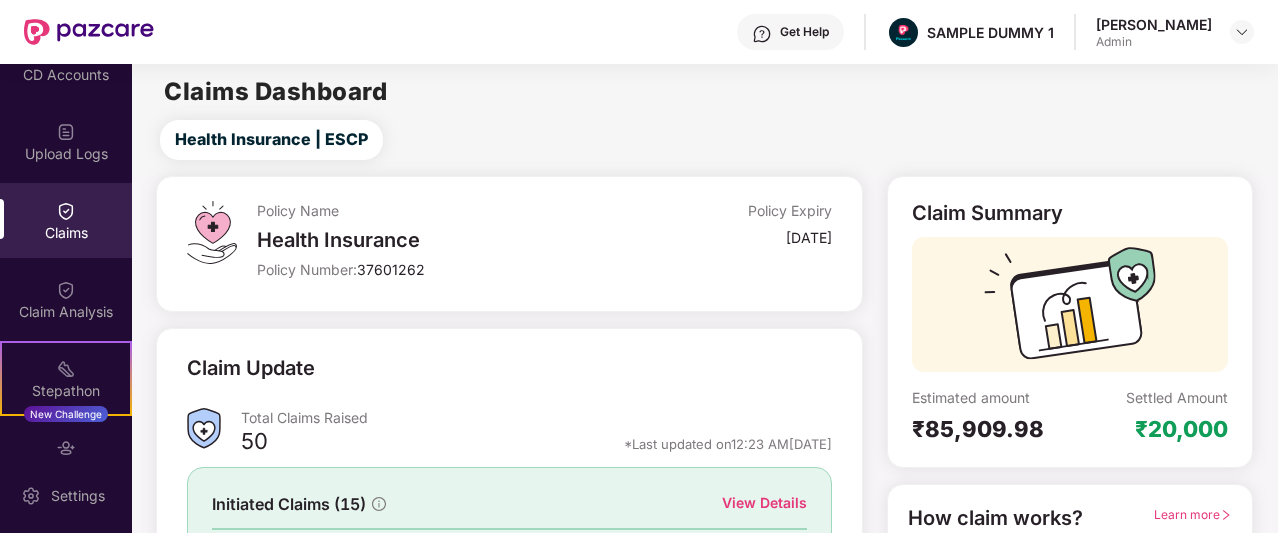scroll, scrollTop: 277, scrollLeft: 0, axis: vertical 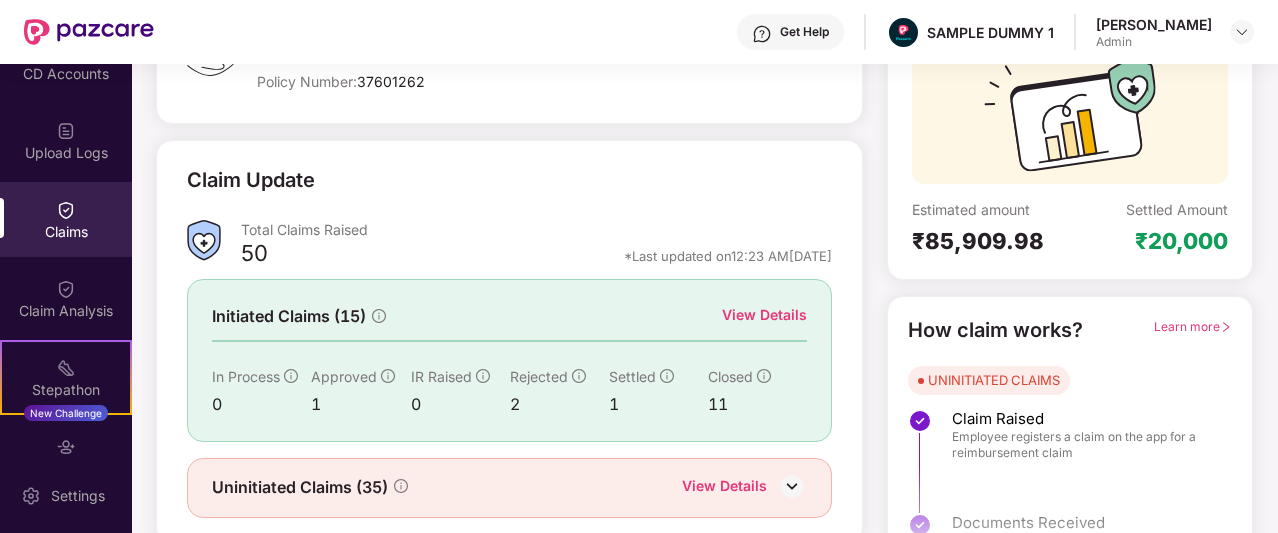 click on "View Details" at bounding box center (764, 315) 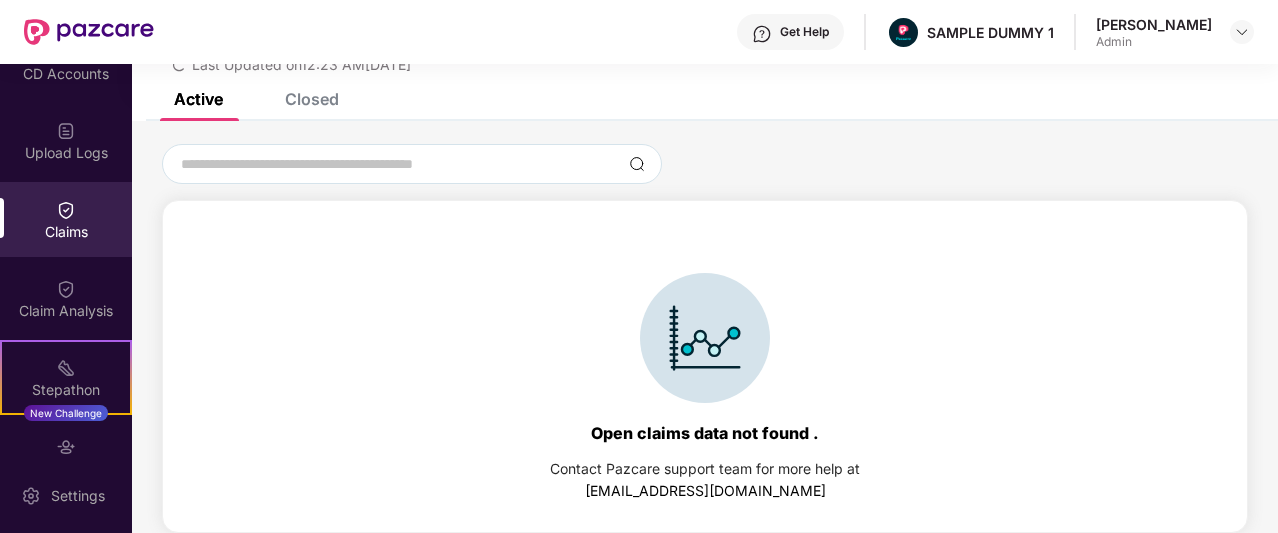scroll, scrollTop: 0, scrollLeft: 0, axis: both 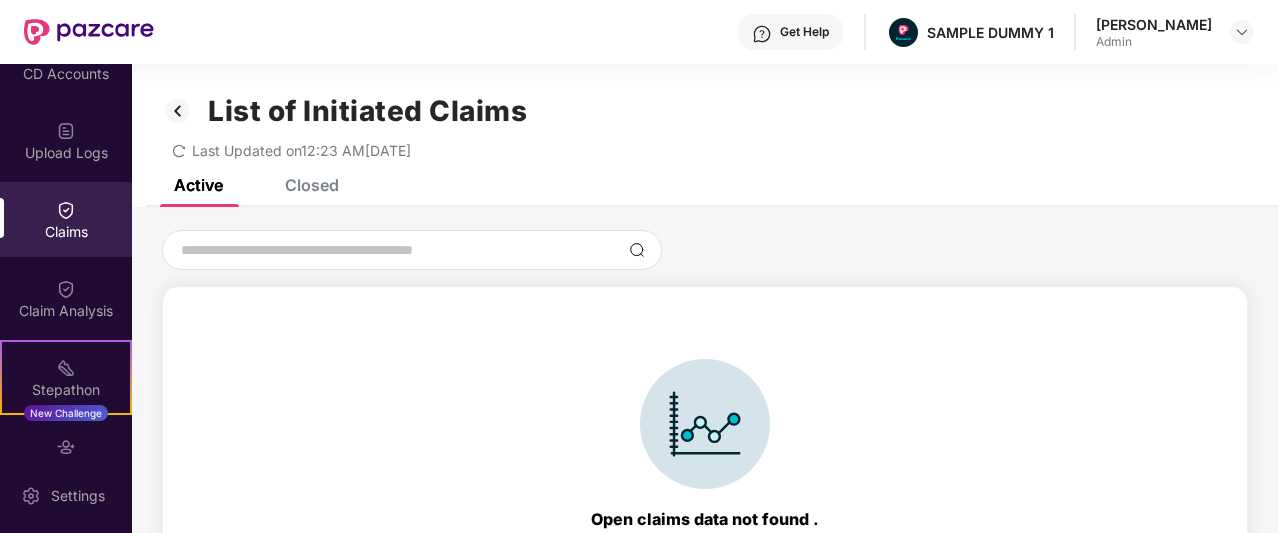 click on "Closed" at bounding box center (312, 185) 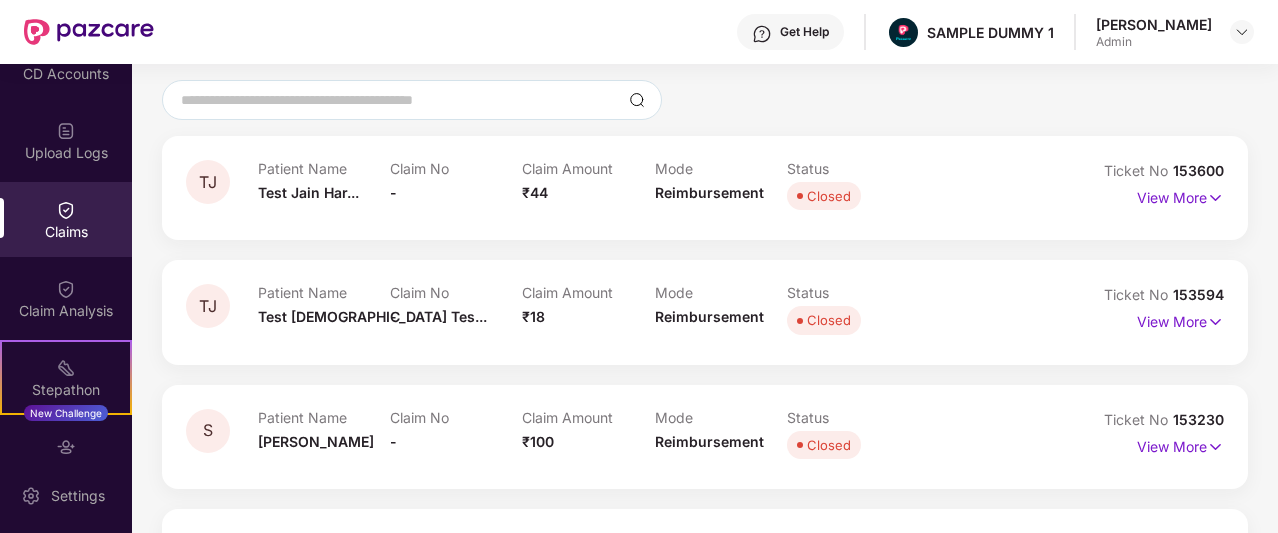 scroll, scrollTop: 152, scrollLeft: 0, axis: vertical 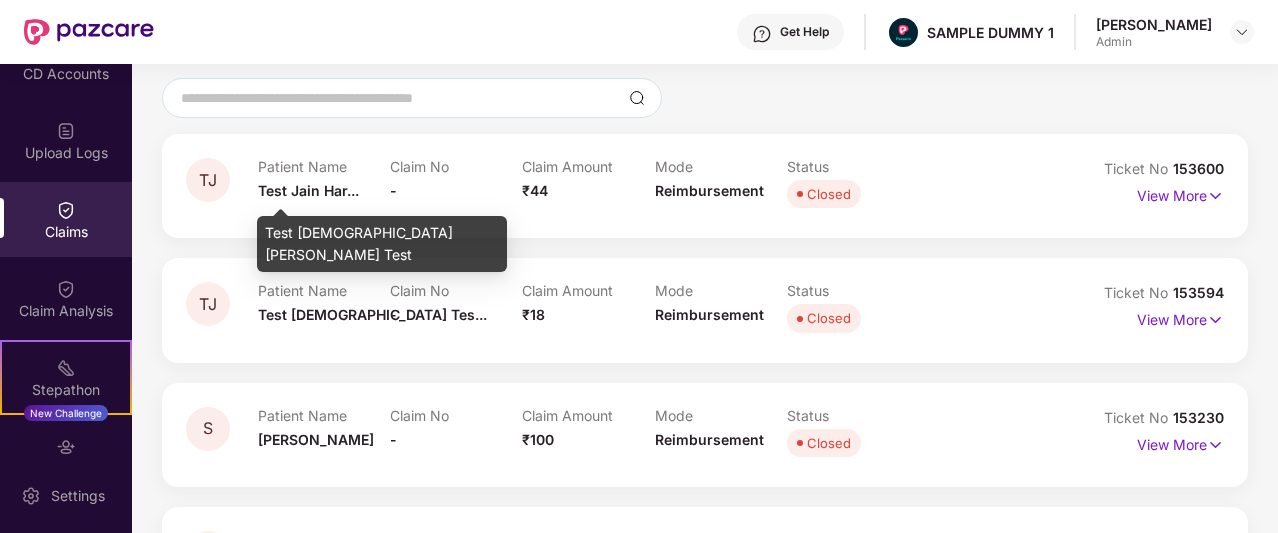 click on "Test Jain Har..." at bounding box center (308, 190) 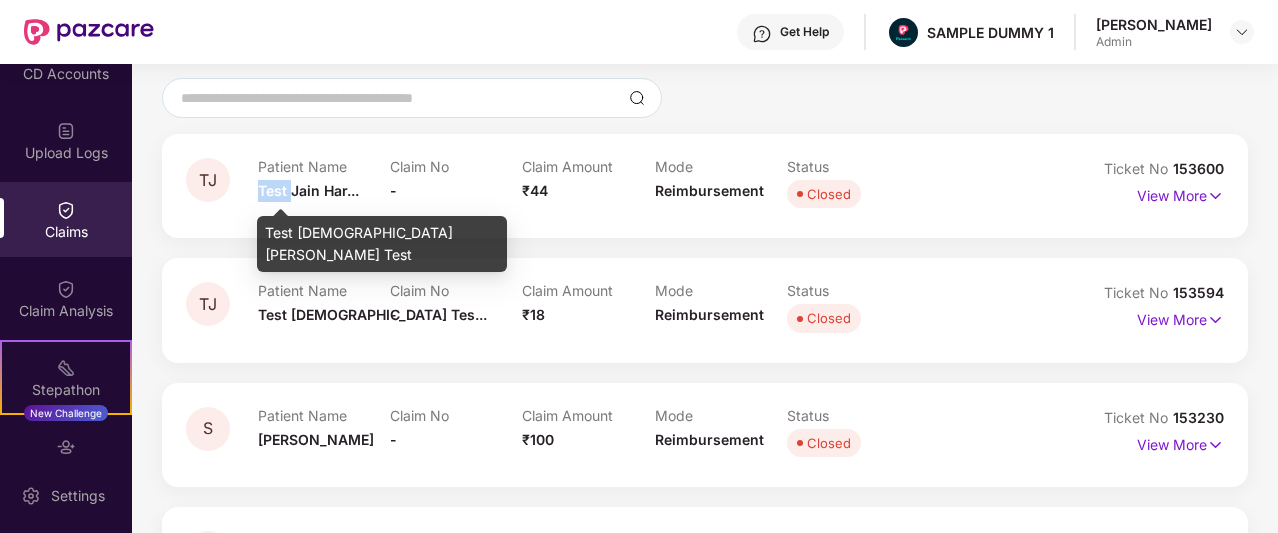click on "Test Jain Har..." at bounding box center (308, 190) 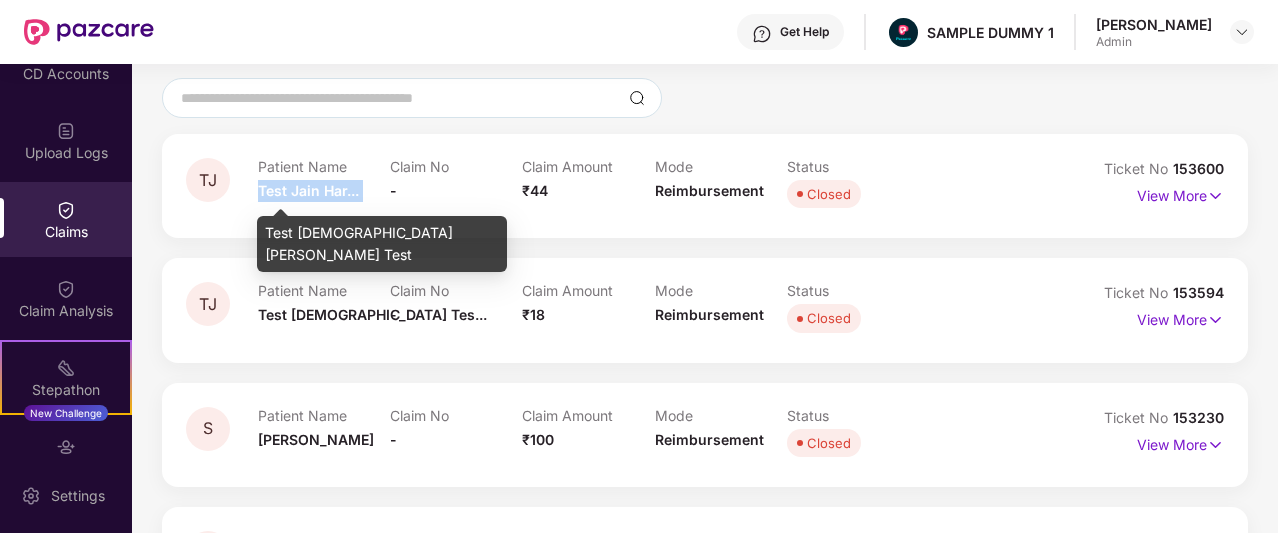 click on "Test Jain Har..." at bounding box center [308, 190] 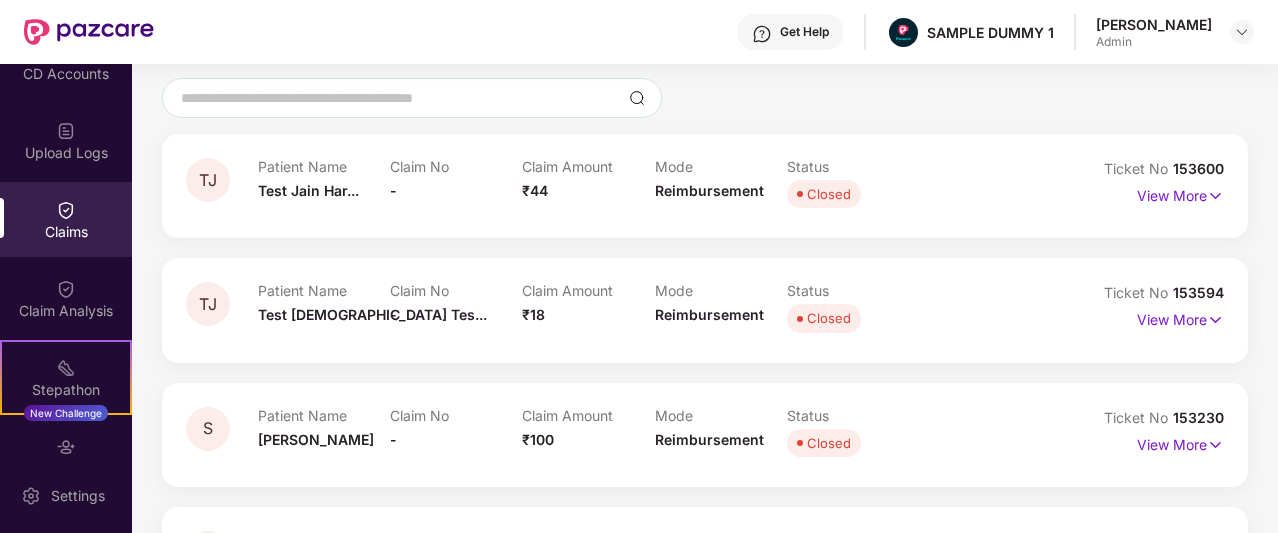 click on "₹44" at bounding box center [535, 190] 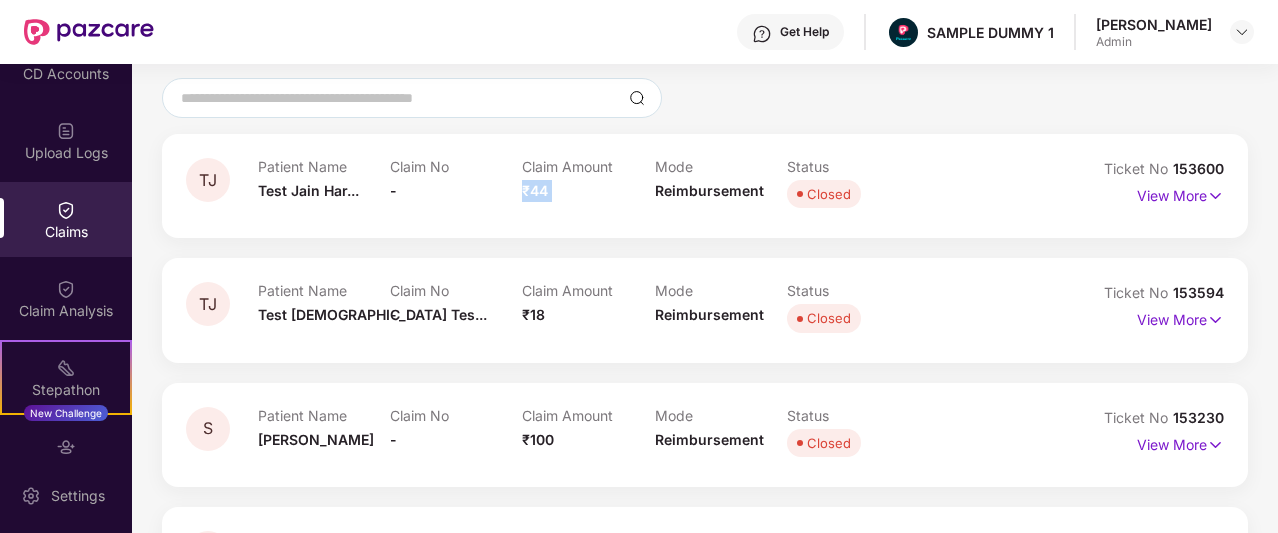 click on "₹44" at bounding box center [535, 190] 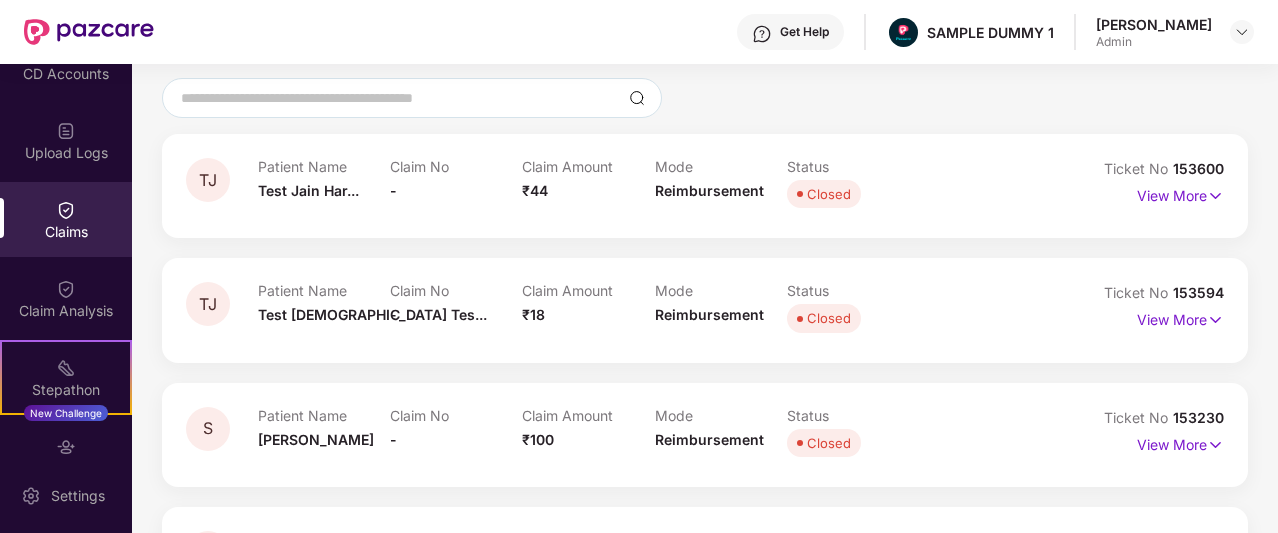 click on "Reimbursement" at bounding box center [709, 190] 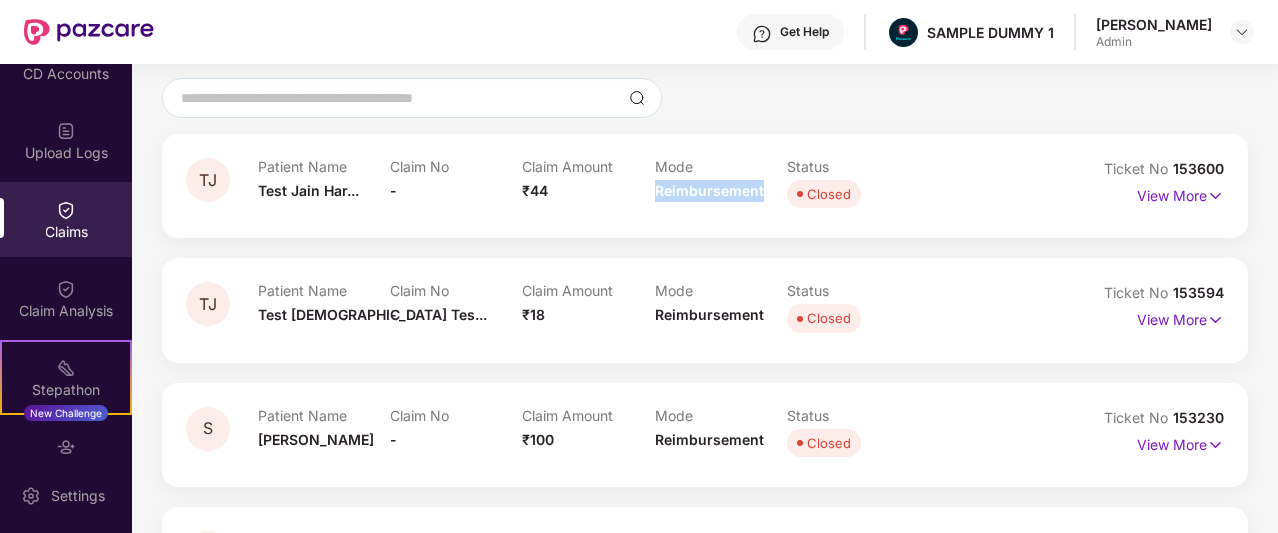 click on "Reimbursement" at bounding box center (709, 190) 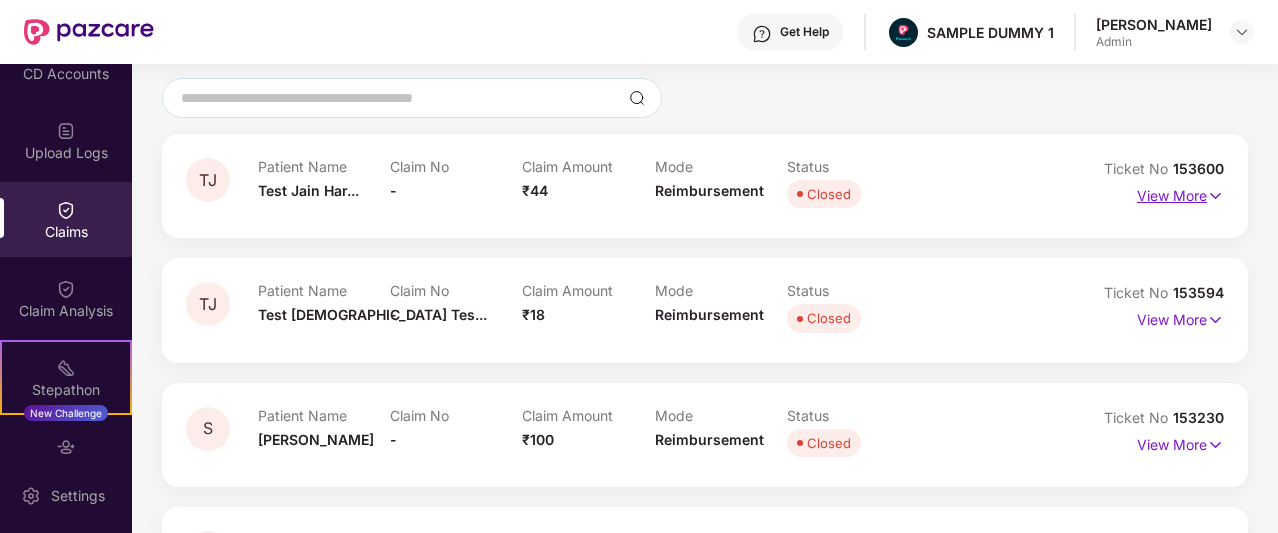 click on "View More" at bounding box center (1180, 193) 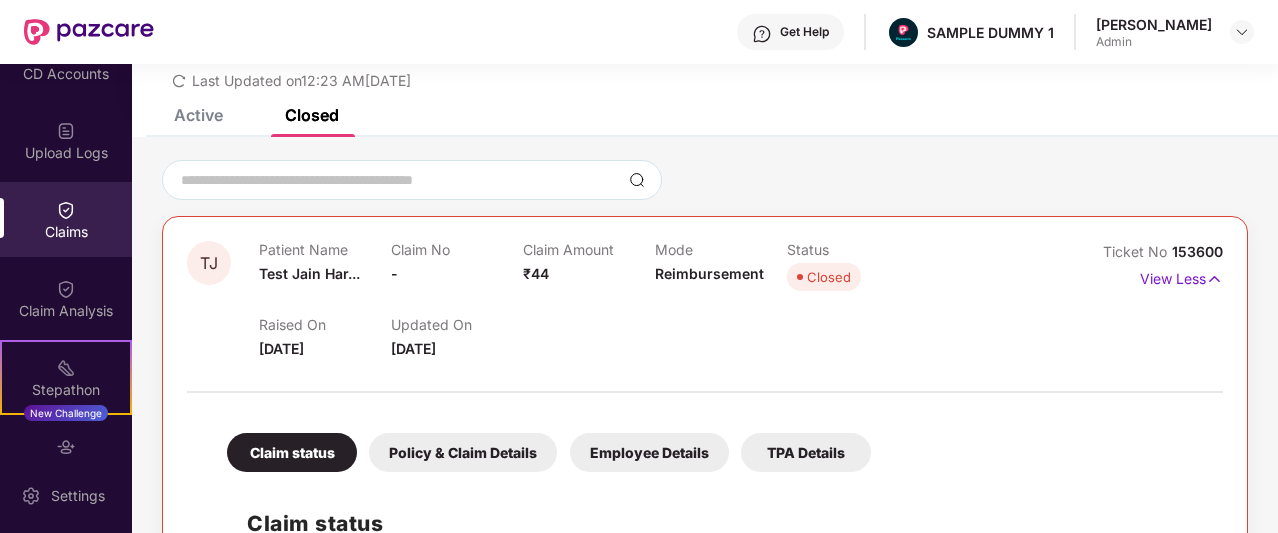 scroll, scrollTop: 0, scrollLeft: 0, axis: both 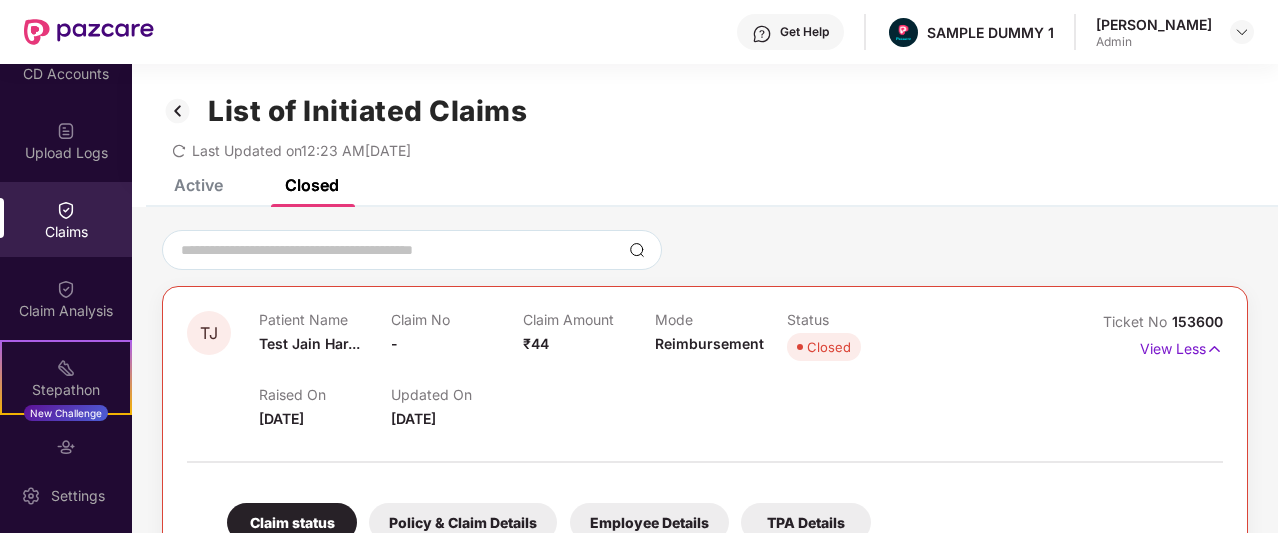 click on "Get Help" at bounding box center (804, 32) 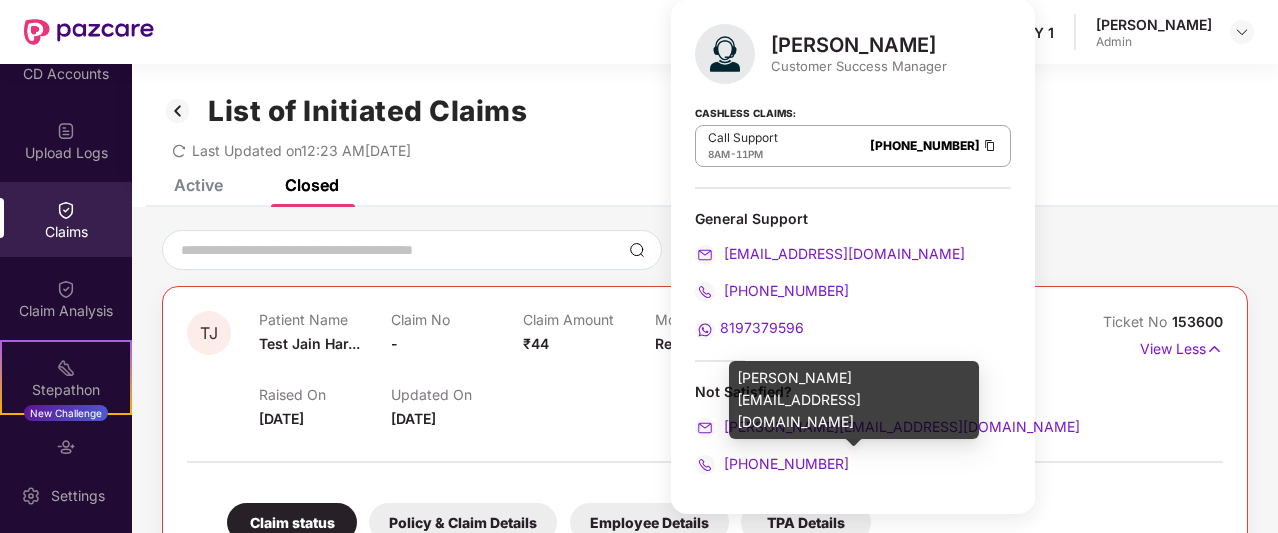 click on "mihir+onb@pazcare.com" at bounding box center [853, 427] 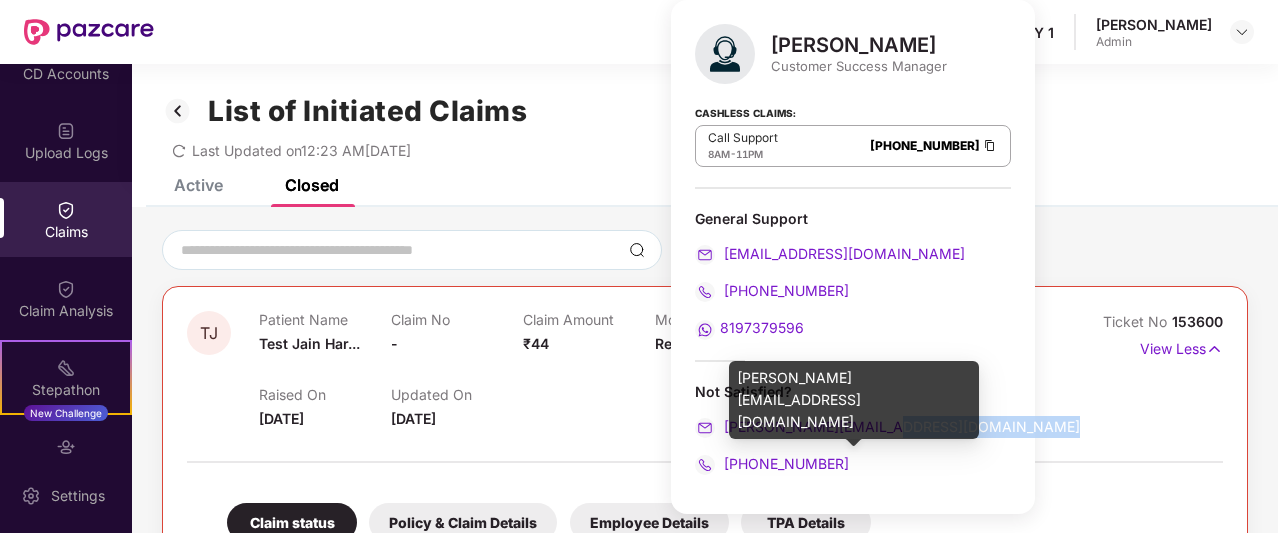 click on "mihir+onb@pazcare.com" at bounding box center (853, 427) 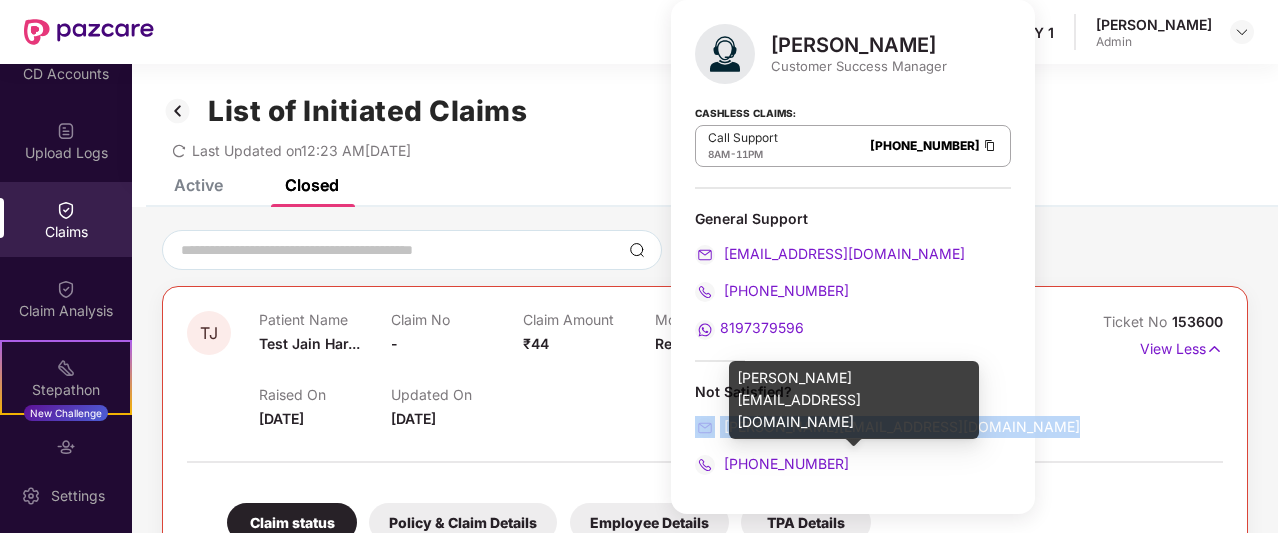 click on "mihir+onb@pazcare.com" at bounding box center [853, 427] 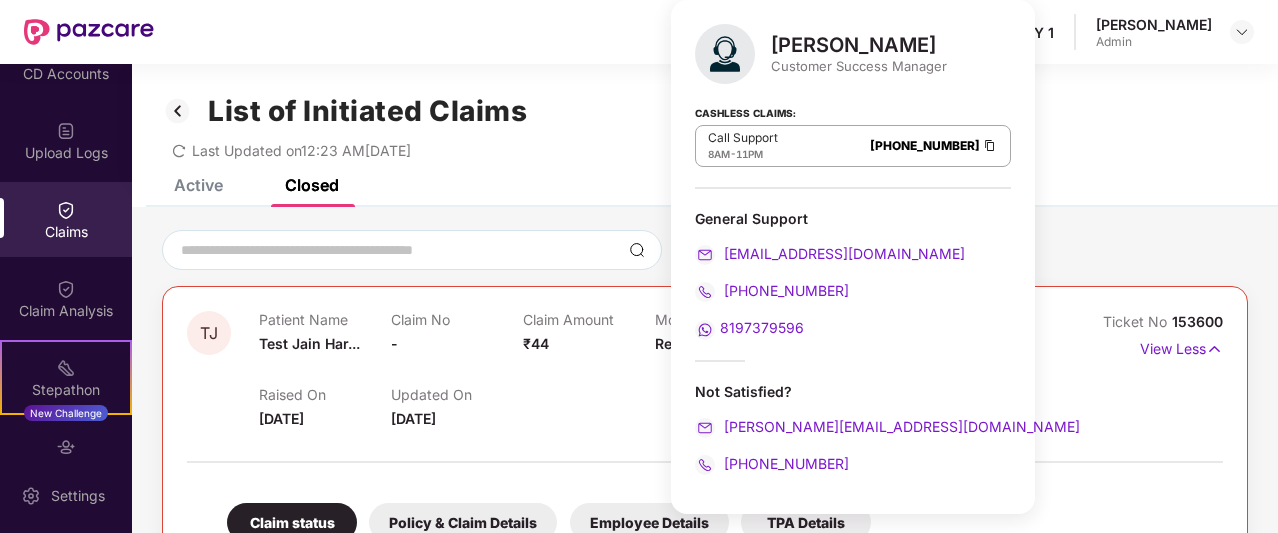click on "+916666878580" at bounding box center (853, 464) 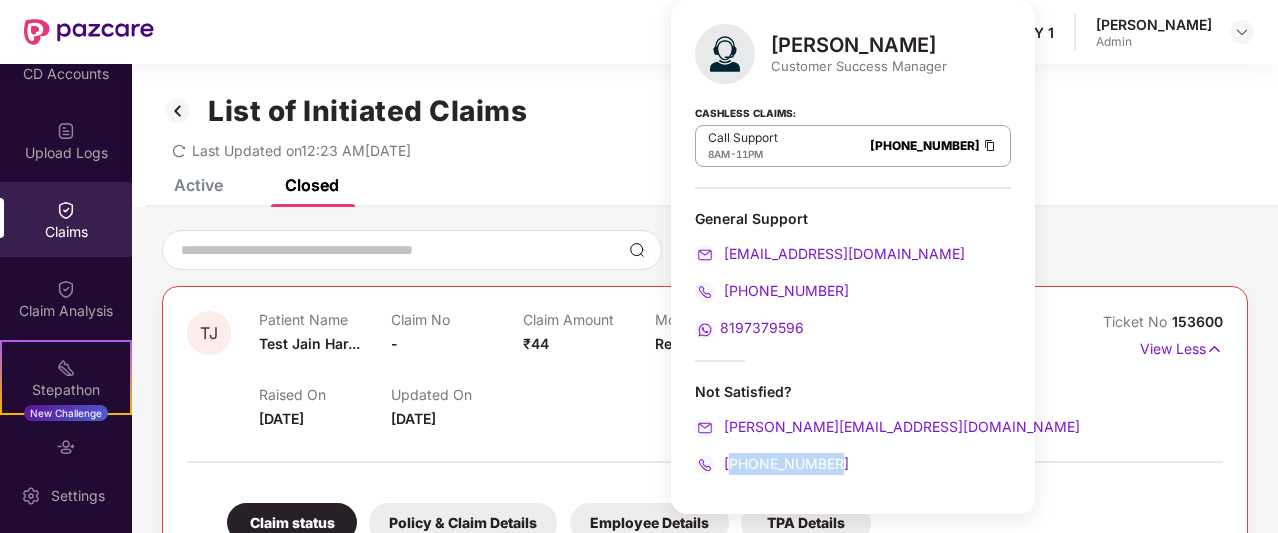click on "+916666878580" at bounding box center [853, 464] 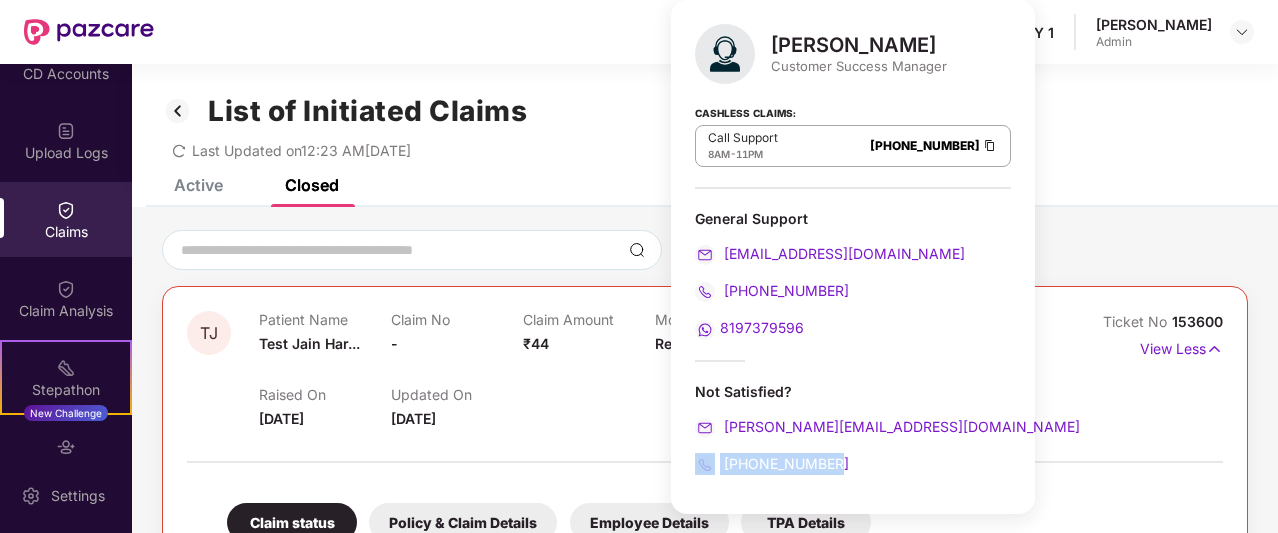 click on "+916666878580" at bounding box center [853, 464] 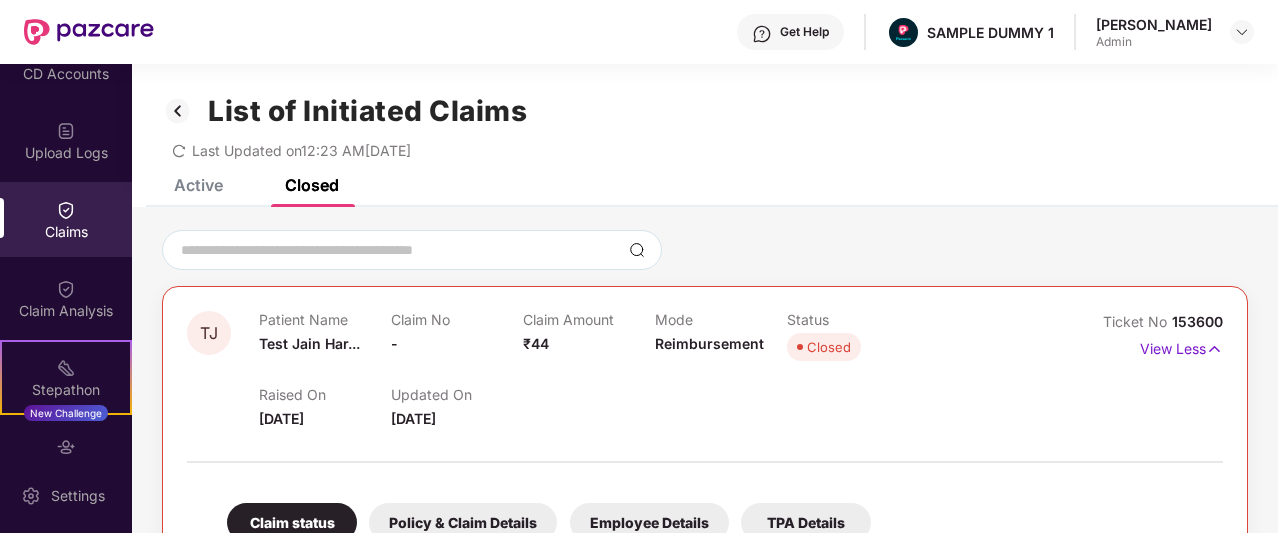 click at bounding box center (705, 452) 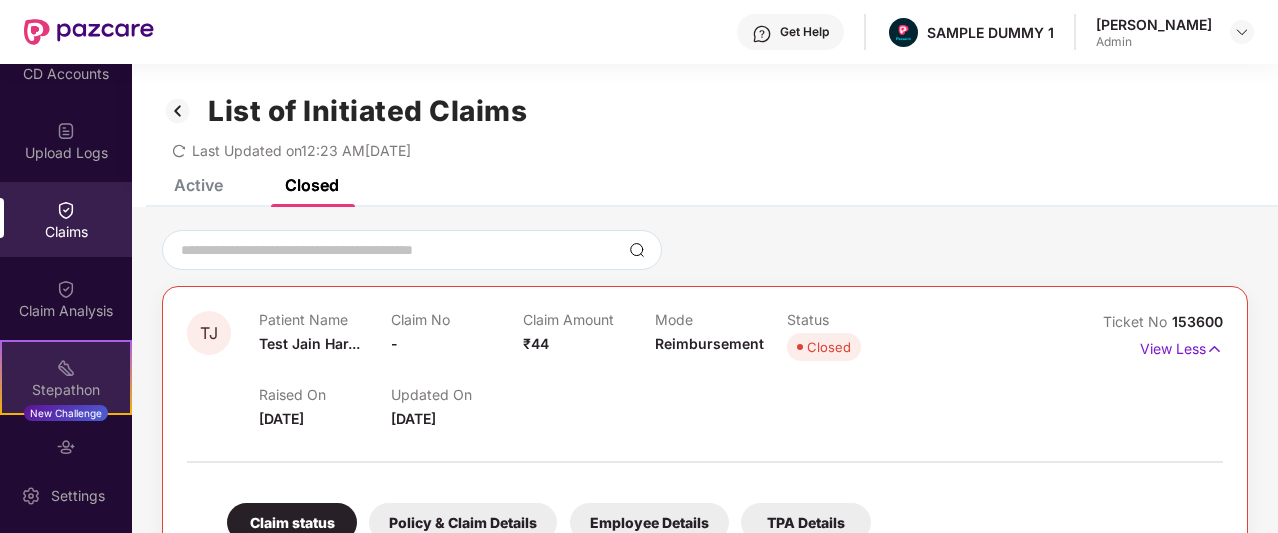 scroll, scrollTop: 383, scrollLeft: 0, axis: vertical 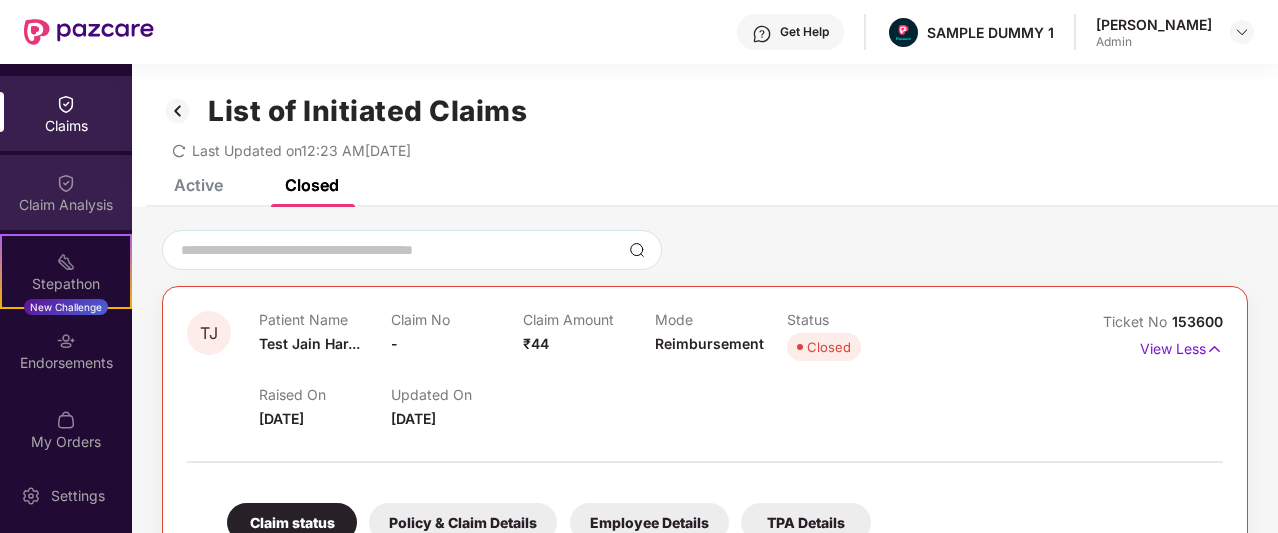 click at bounding box center (66, 183) 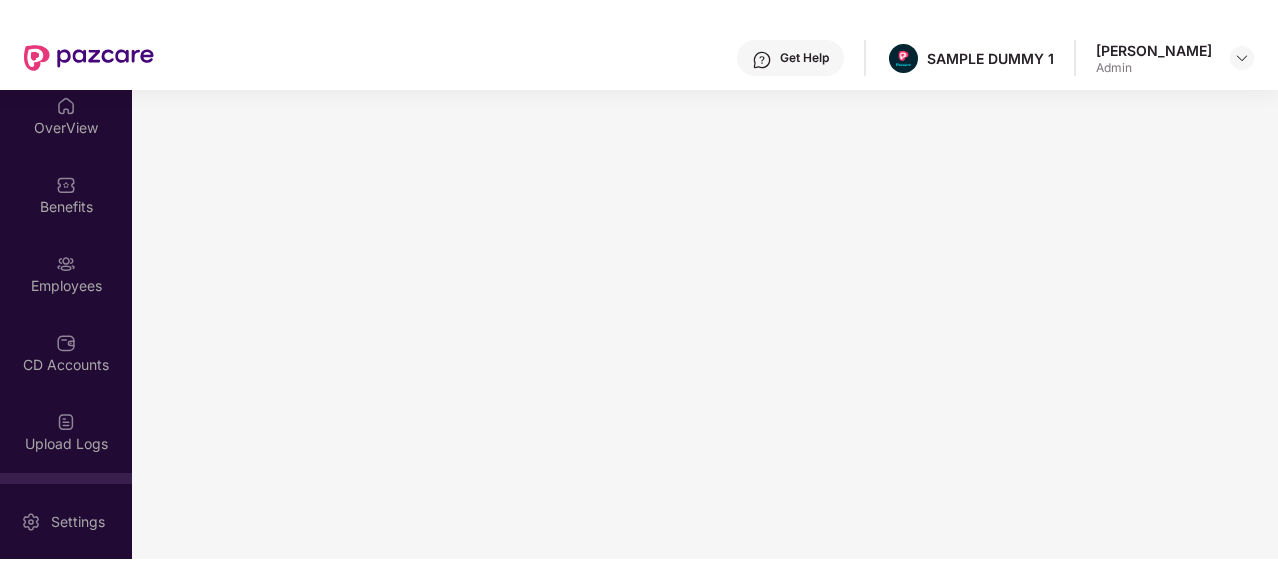 scroll, scrollTop: 0, scrollLeft: 0, axis: both 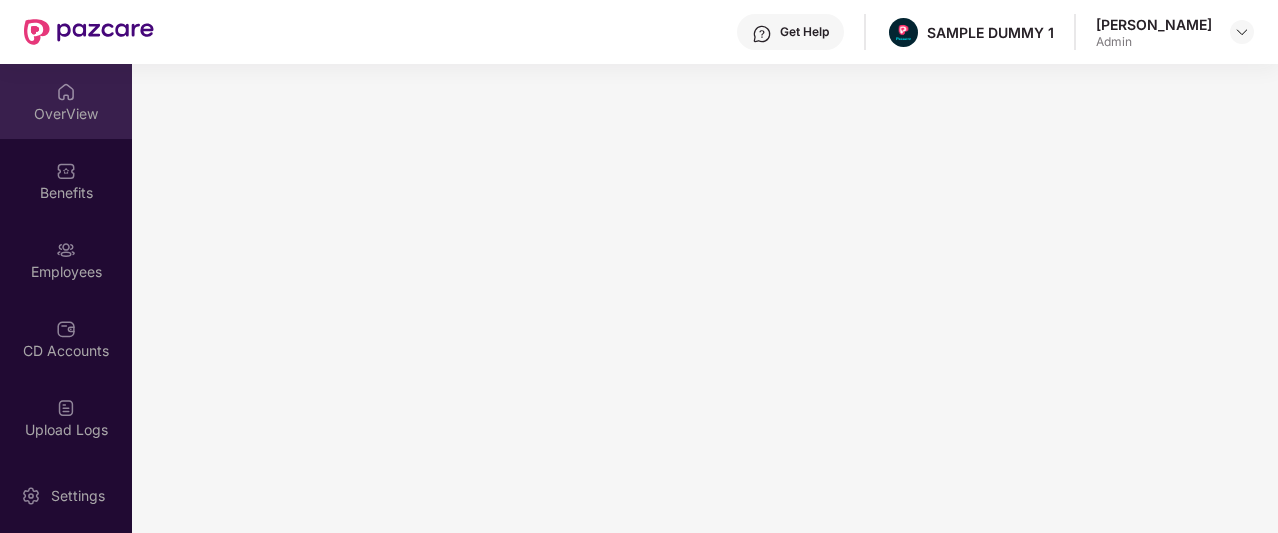 click at bounding box center [66, 92] 